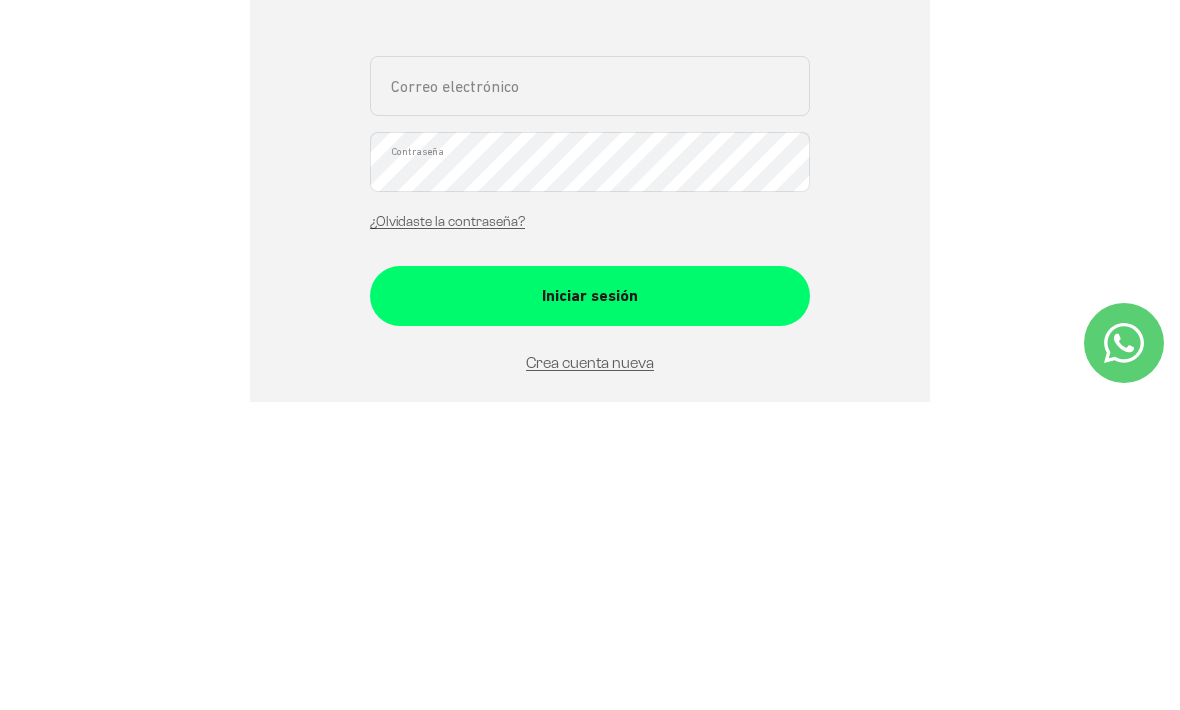 scroll, scrollTop: 180, scrollLeft: 0, axis: vertical 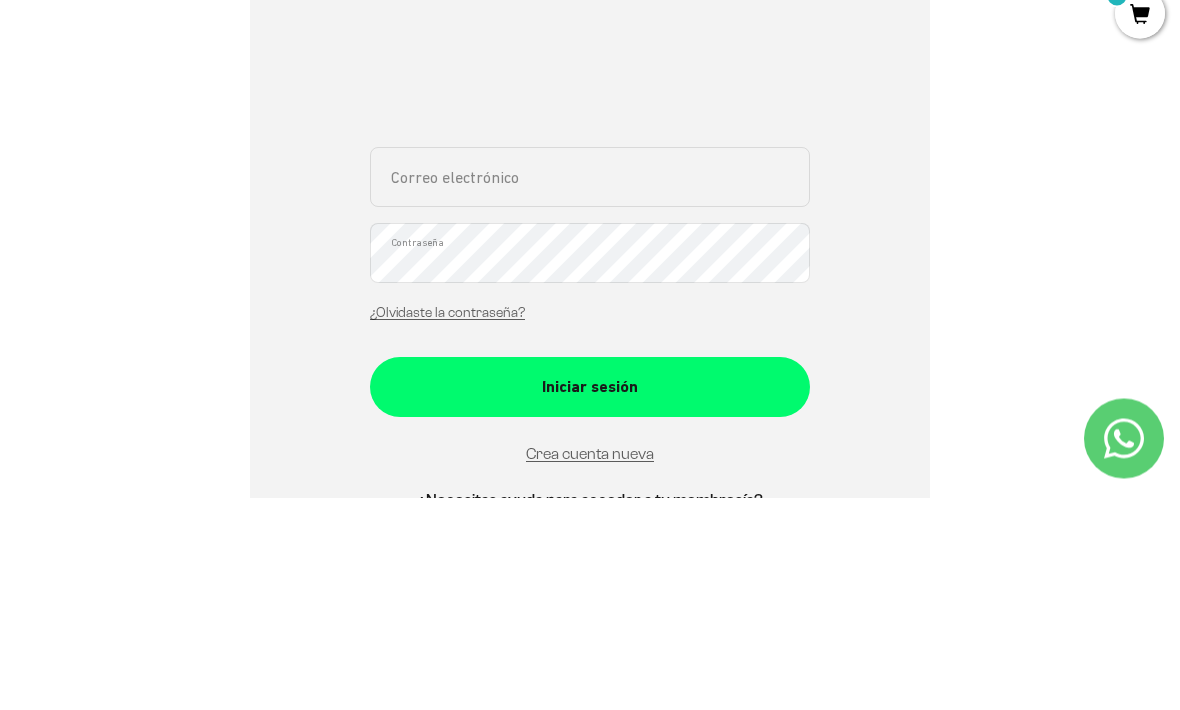 type on "[EMAIL]" 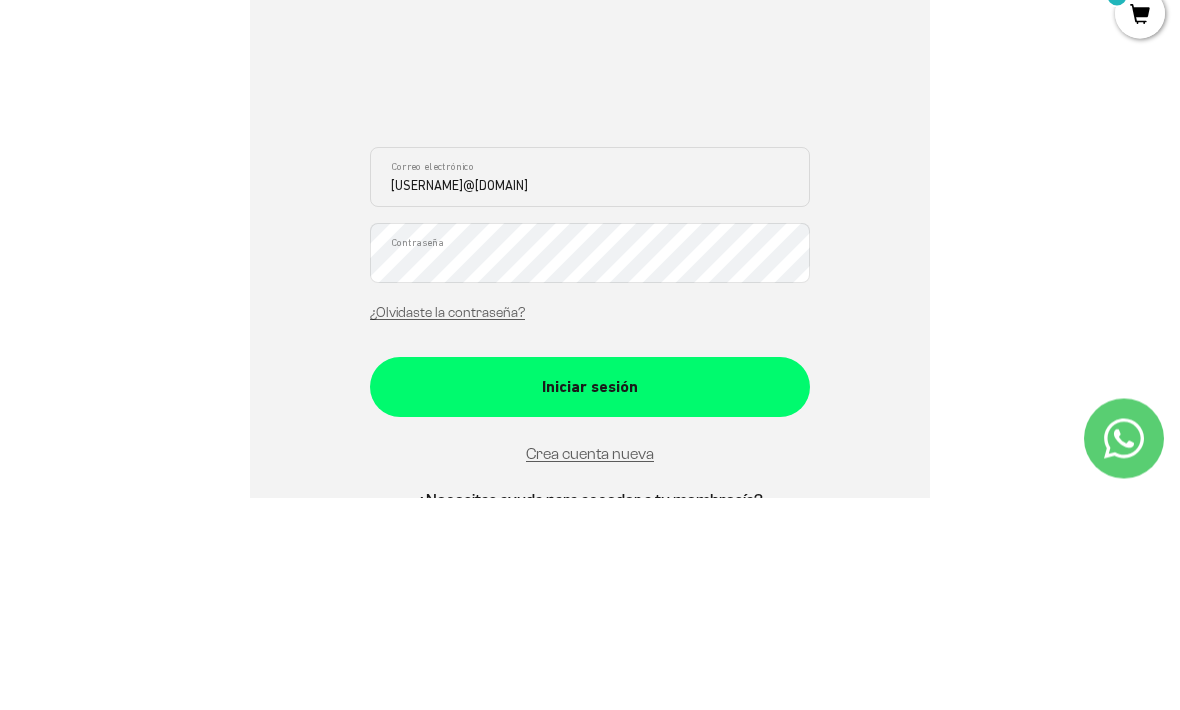 click on "Iniciar sesión" at bounding box center [590, 600] 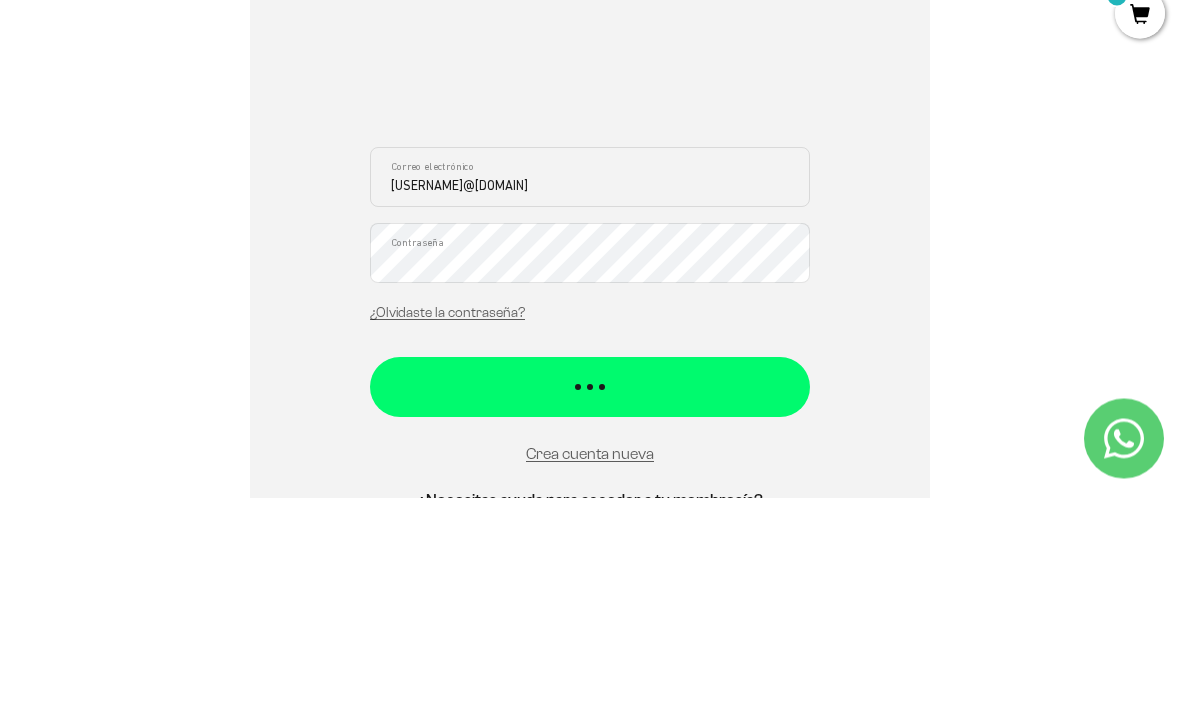 click on "Iniciar sesión" at bounding box center (590, 590) 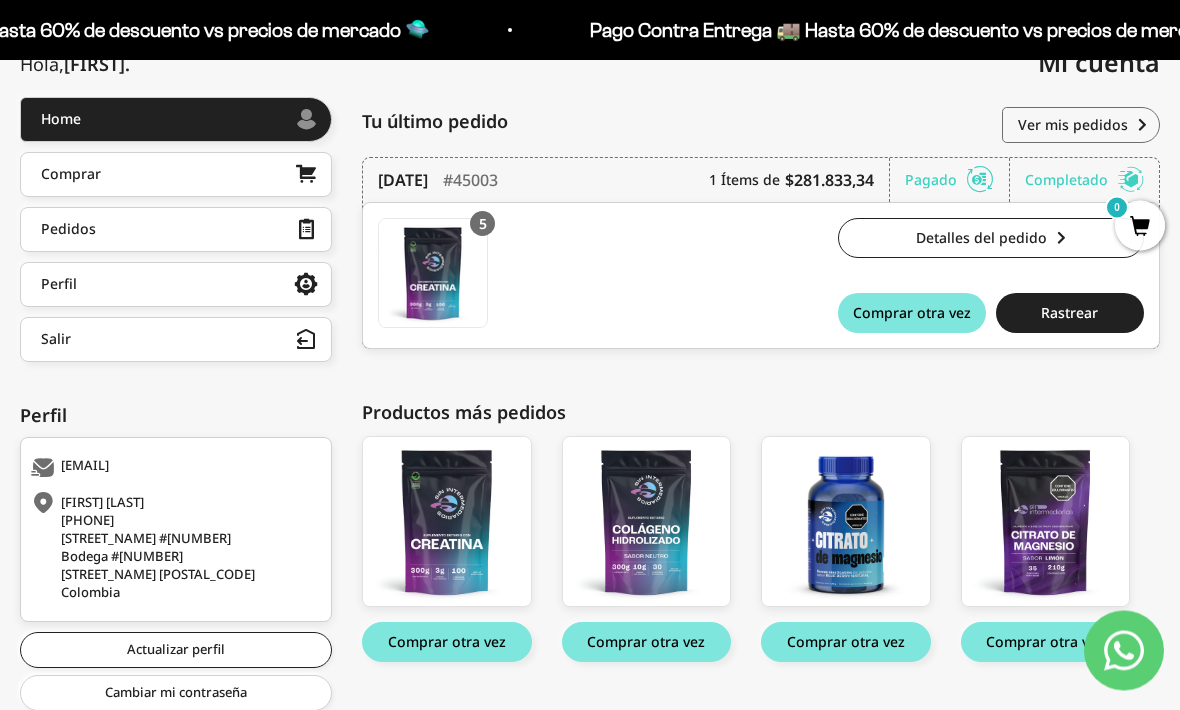 scroll, scrollTop: 245, scrollLeft: 0, axis: vertical 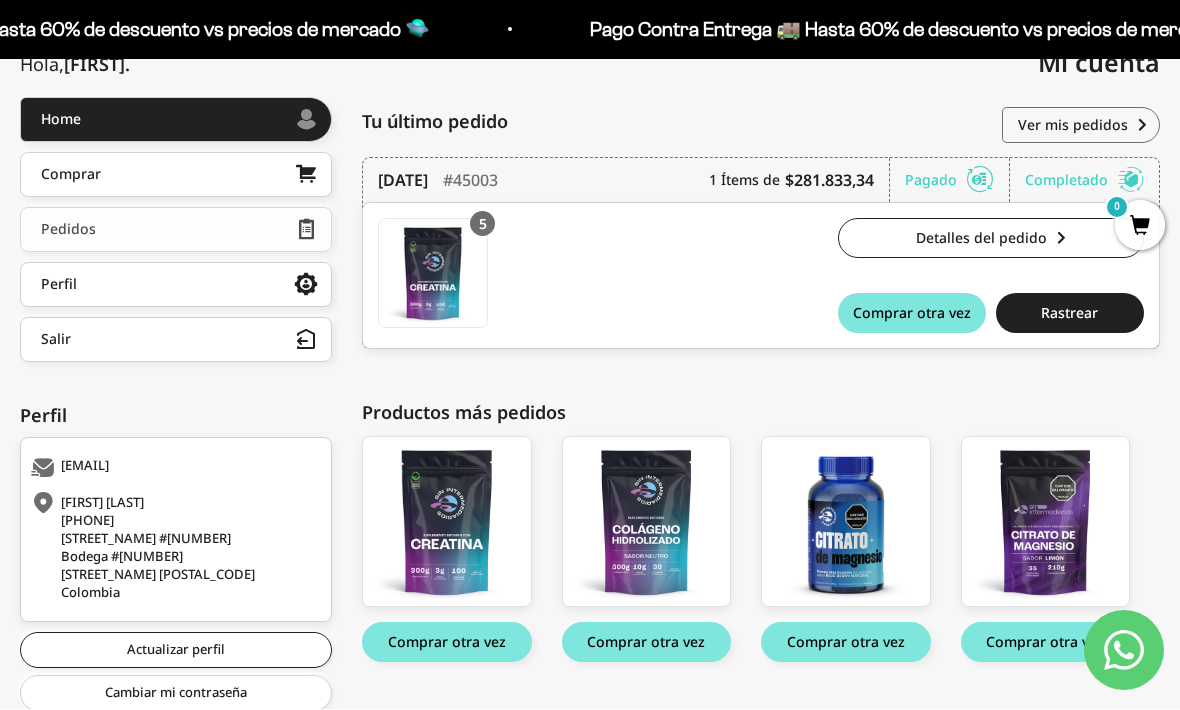 click on "Pedidos" at bounding box center [176, 230] 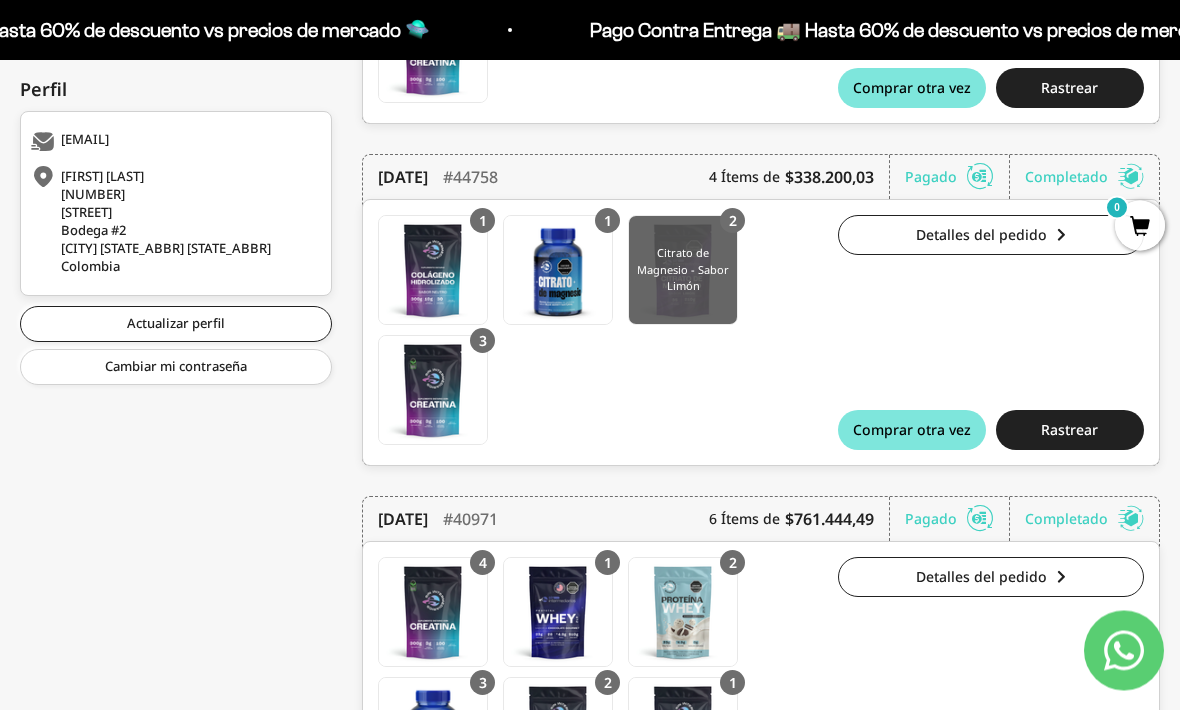 scroll, scrollTop: 572, scrollLeft: 0, axis: vertical 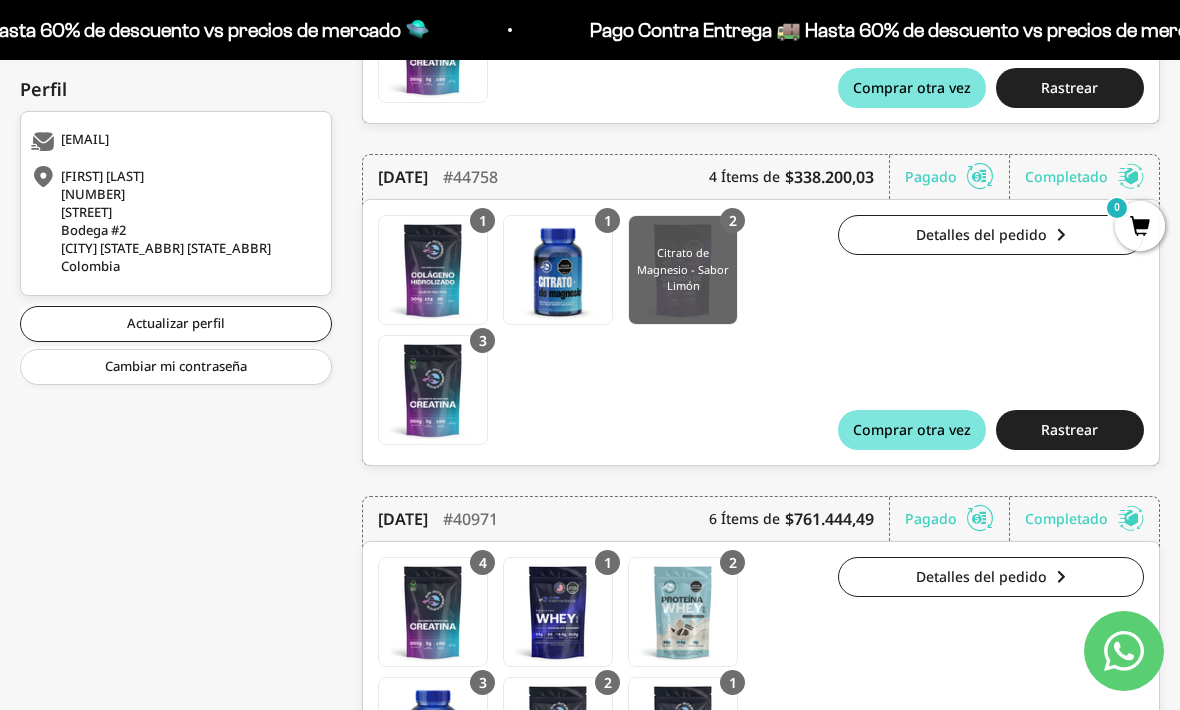 click at bounding box center [683, 270] 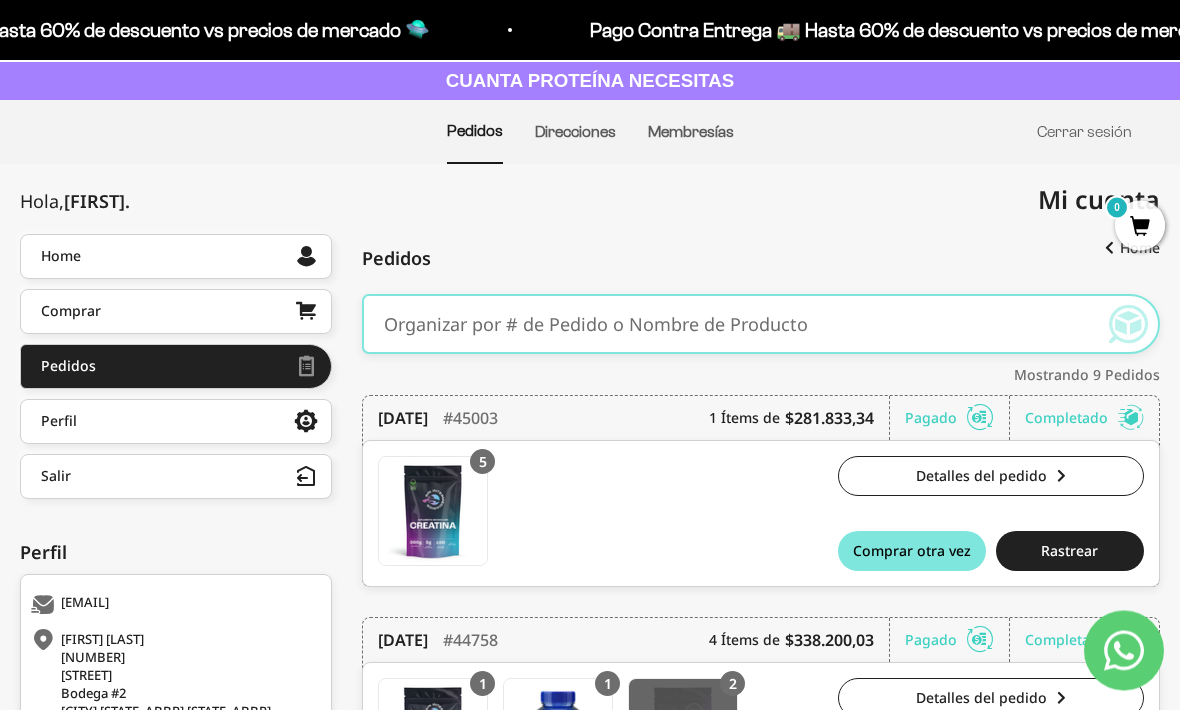 scroll, scrollTop: 93, scrollLeft: 0, axis: vertical 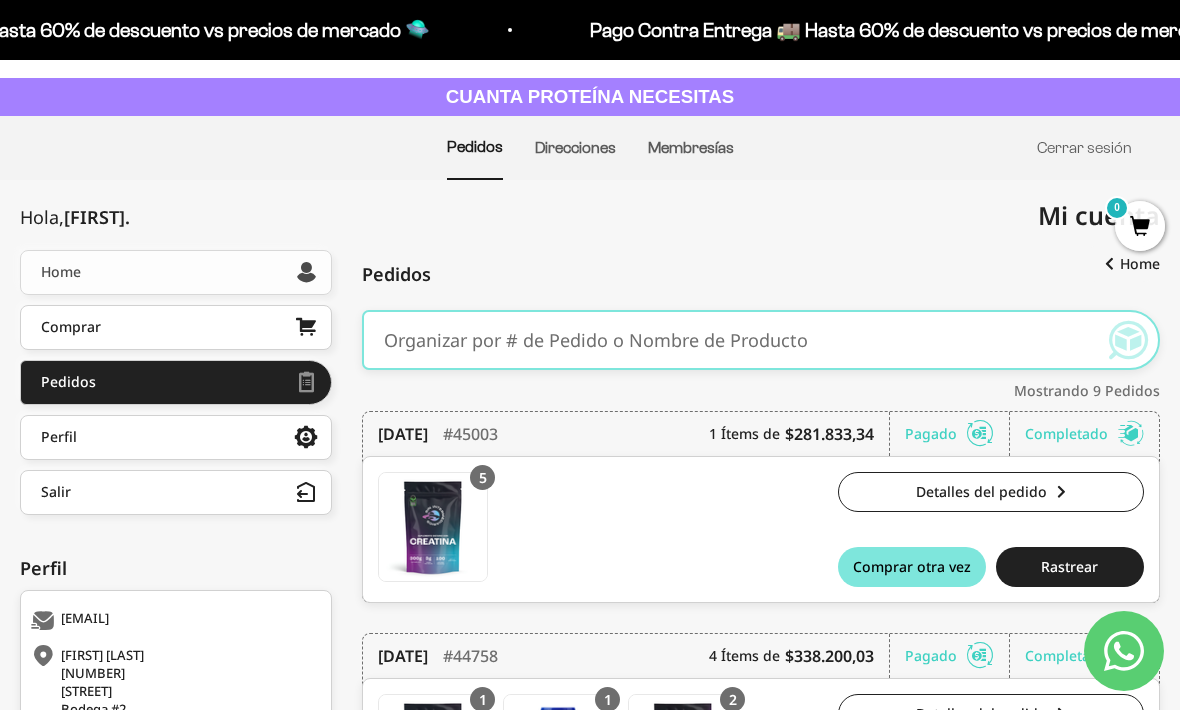 click on "Home" at bounding box center [61, 272] 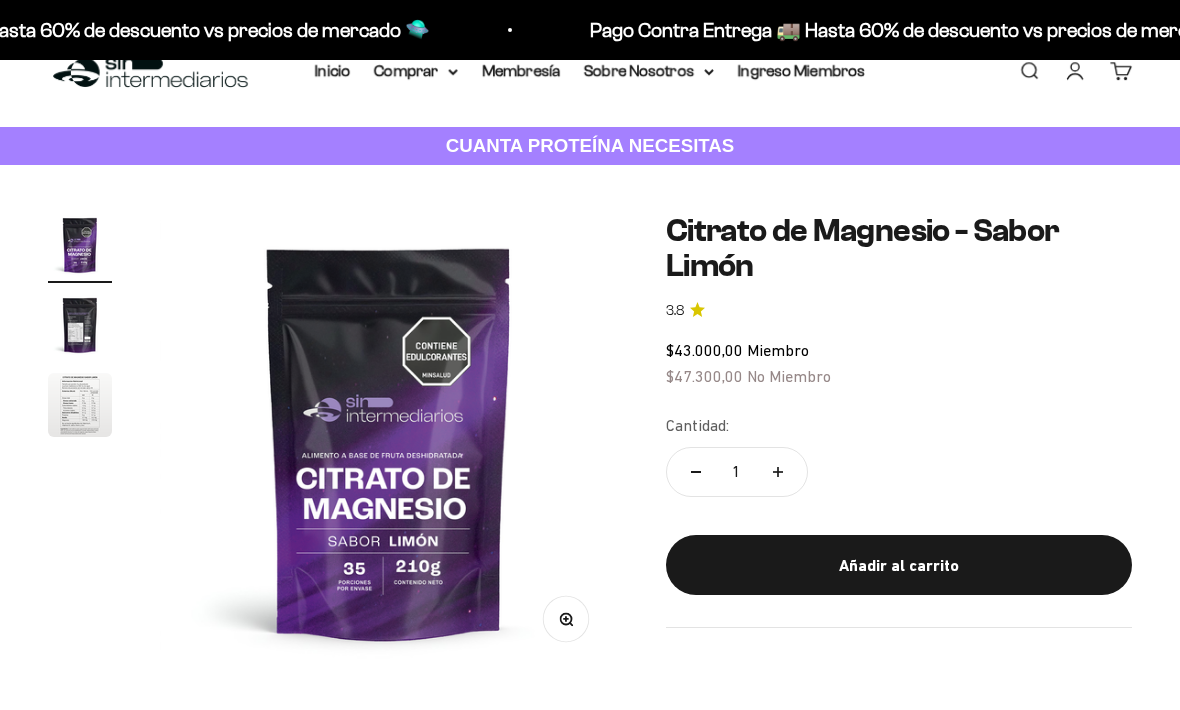 scroll, scrollTop: 44, scrollLeft: 0, axis: vertical 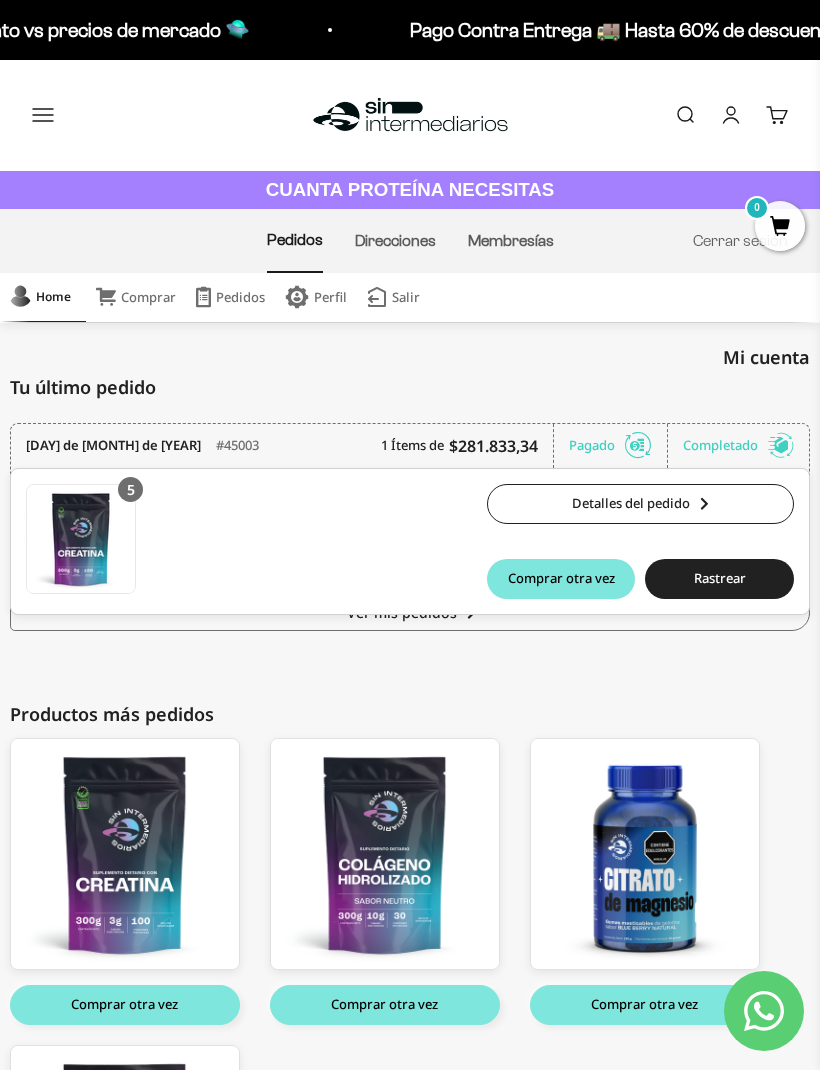 click on "Menú
Buscar
Inicio
Comprar
Proteínas
Ver Todos
Whey
Iso Vegan Pancakes Pre-Entreno 0" at bounding box center [410, 115] 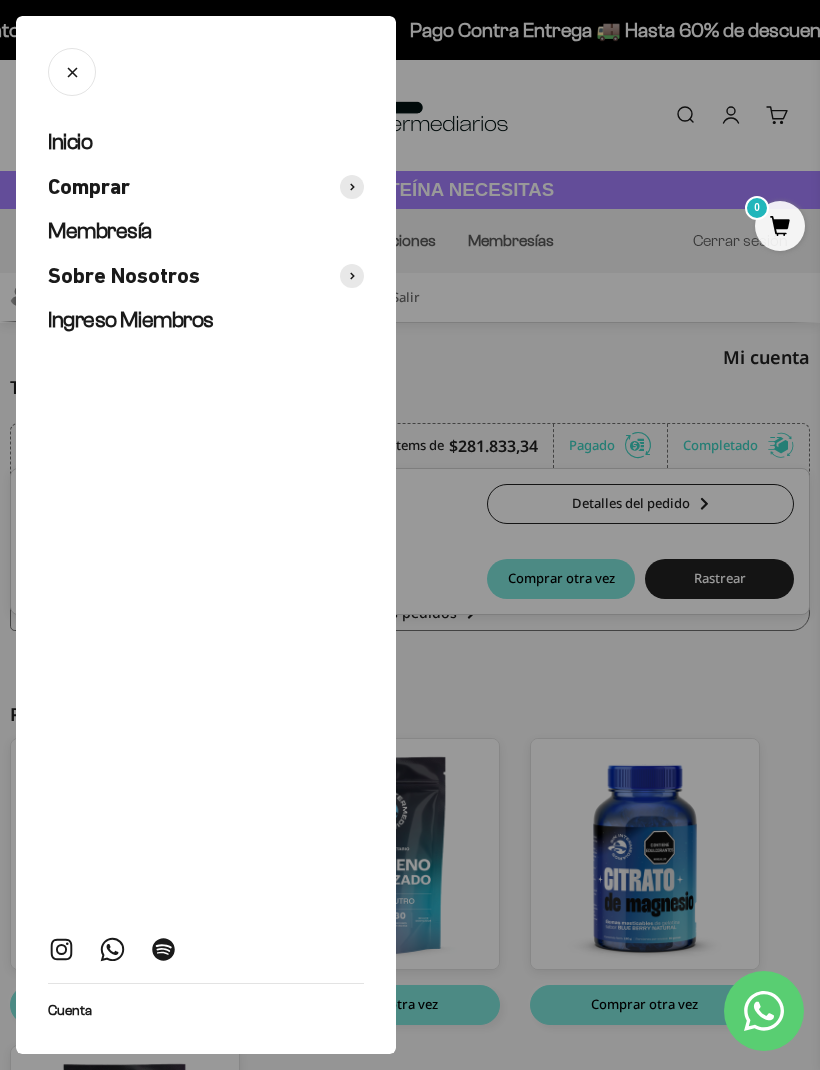 click at bounding box center [352, 187] 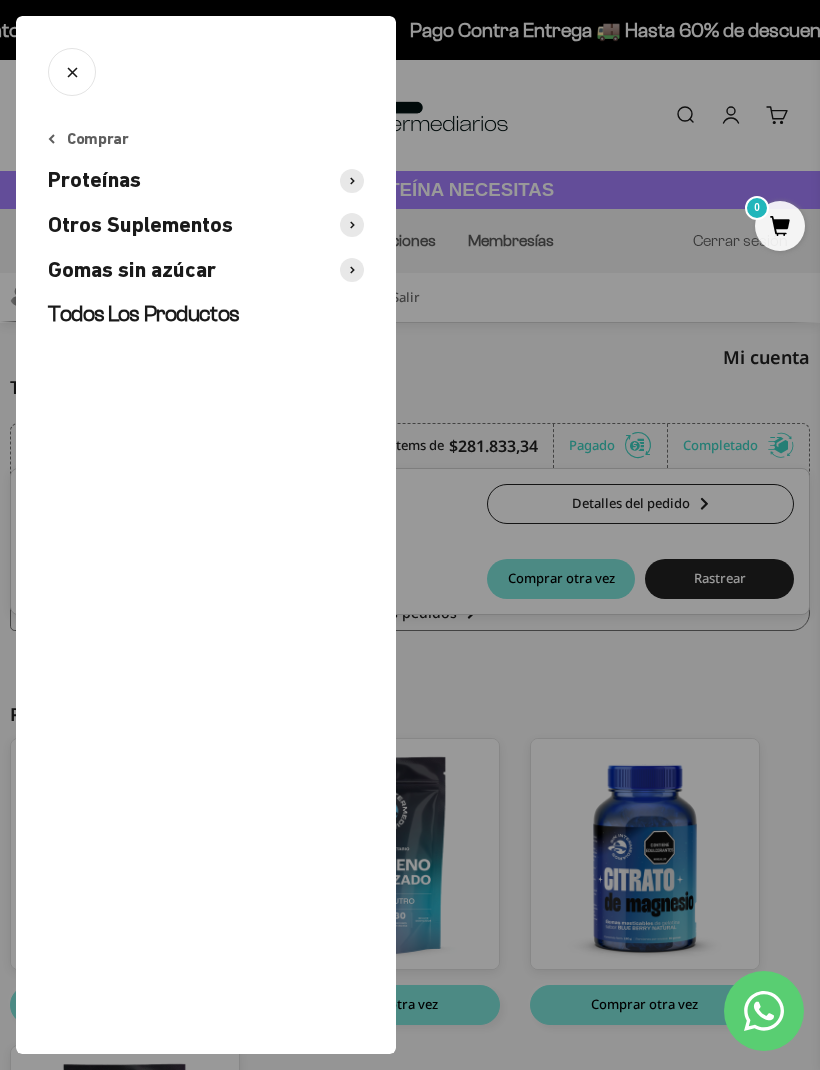 click on "Comprar
Proteínas
Otros Suplementos
Gomas sin azúcar
Todos Los Productos" at bounding box center [206, 591] 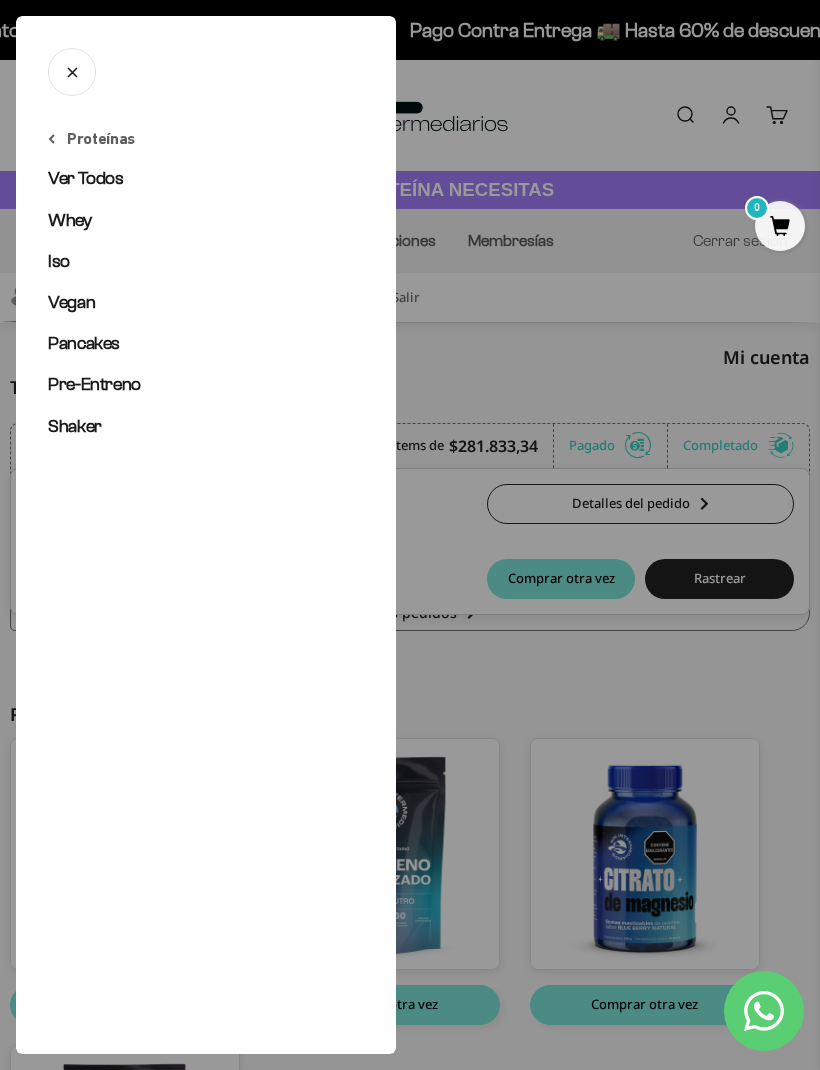 click on "Ver Todos" at bounding box center (86, 178) 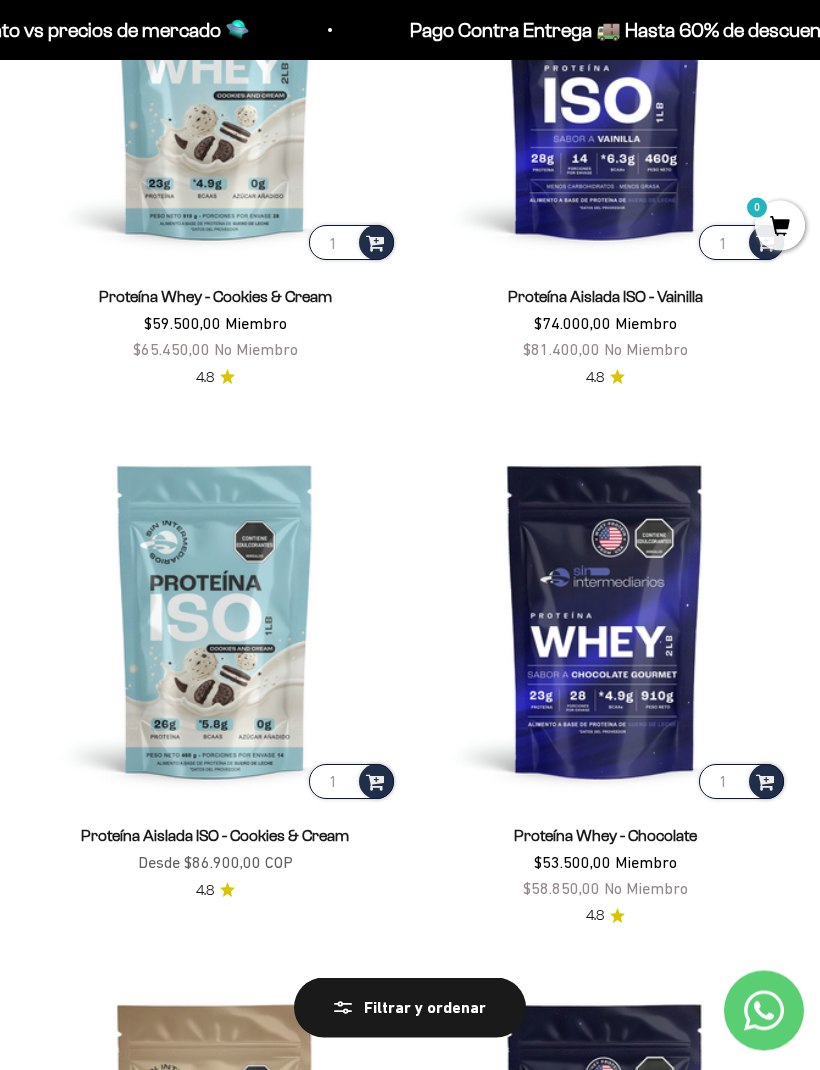 scroll, scrollTop: 947, scrollLeft: 0, axis: vertical 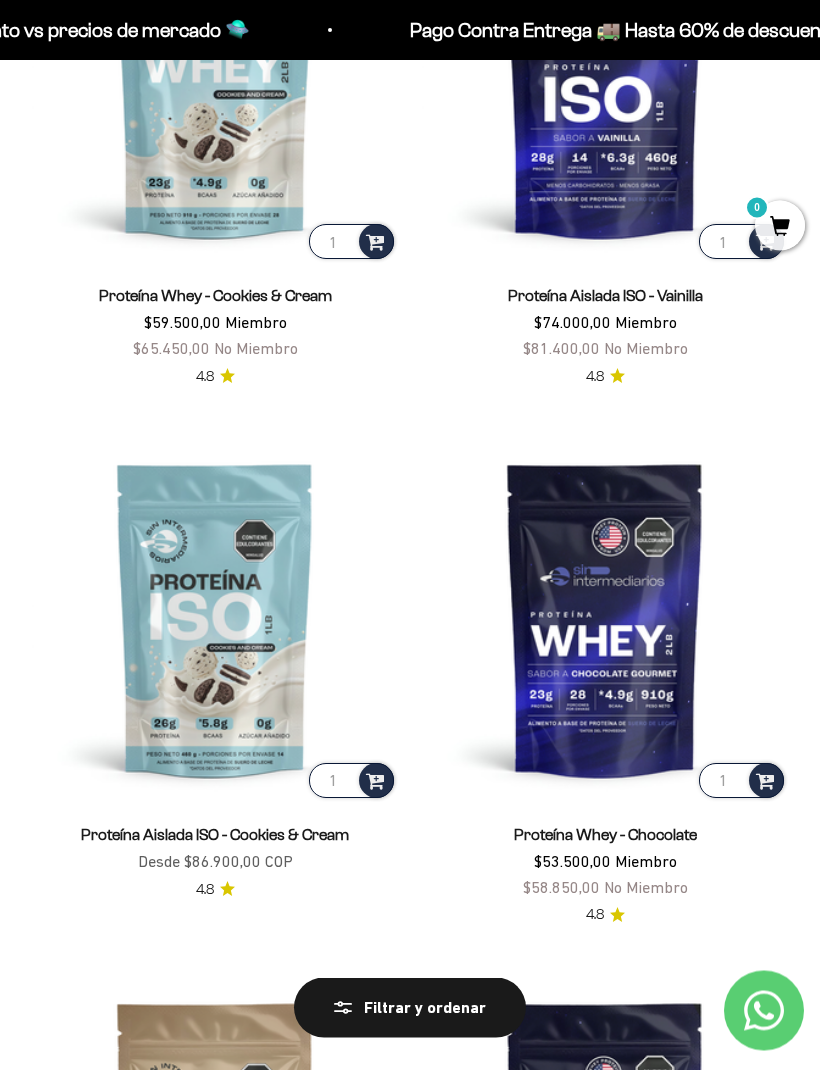 click at bounding box center (605, 620) 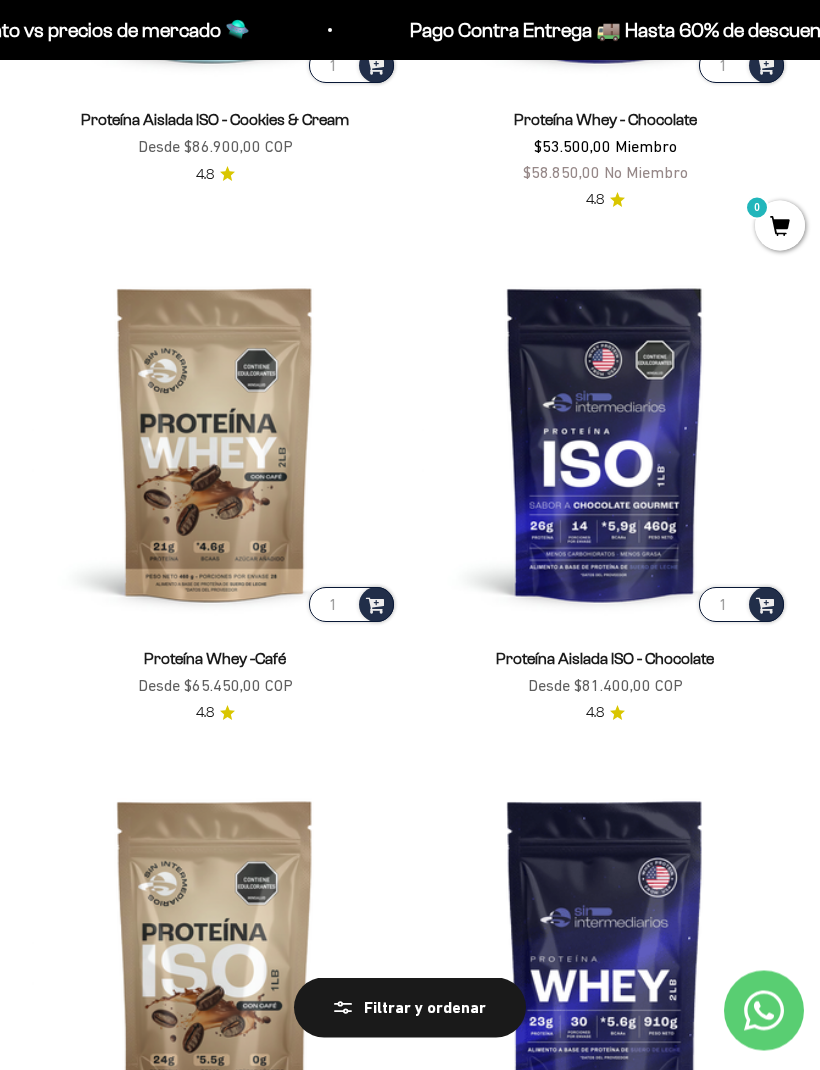 scroll, scrollTop: 1670, scrollLeft: 0, axis: vertical 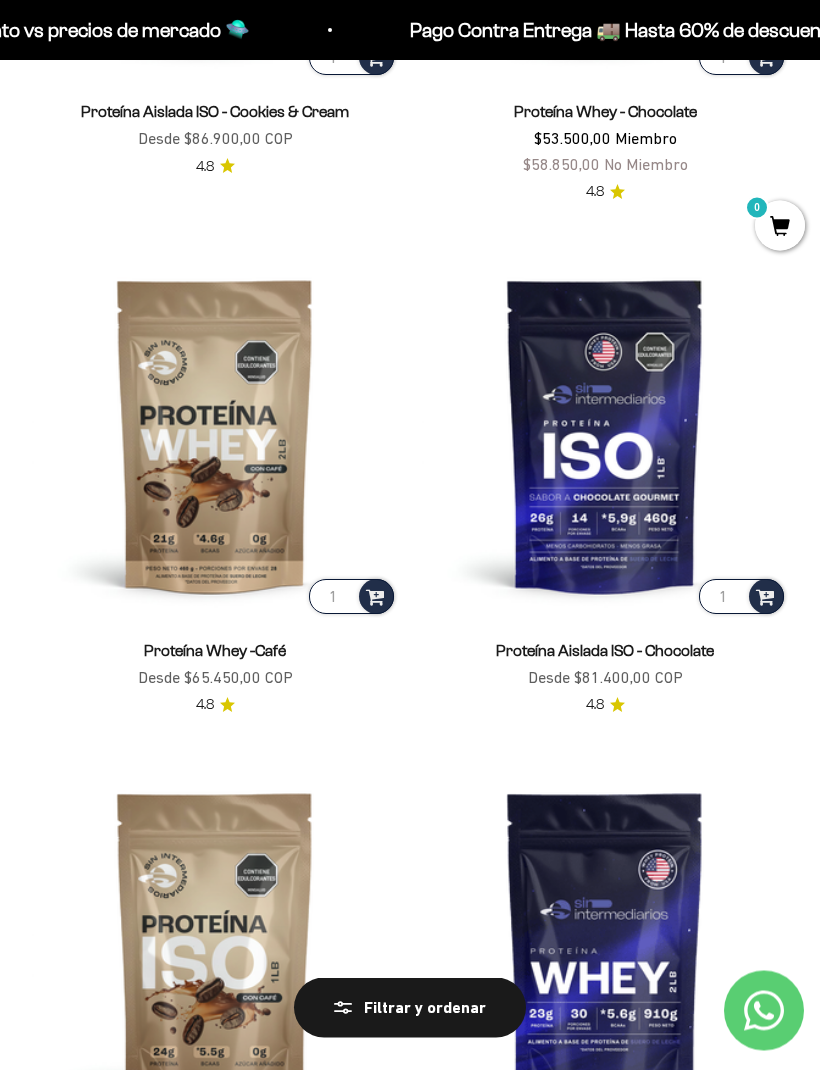 click at bounding box center [605, 436] 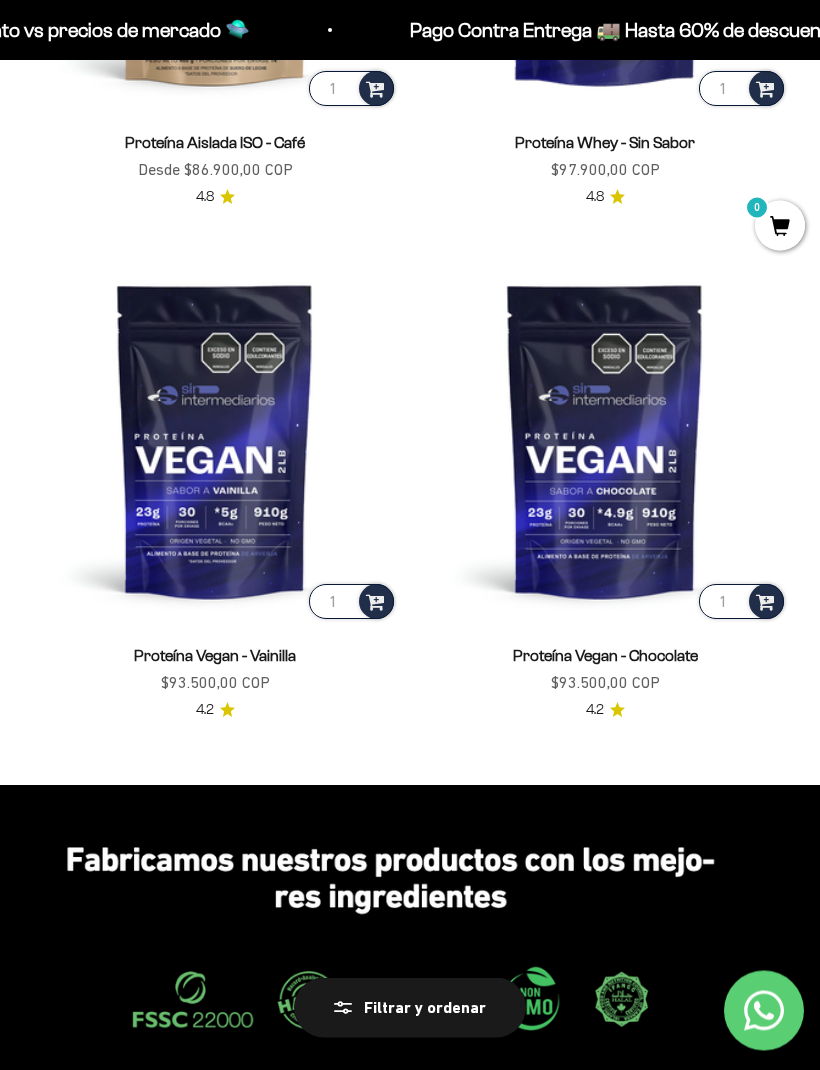 scroll, scrollTop: 2695, scrollLeft: 0, axis: vertical 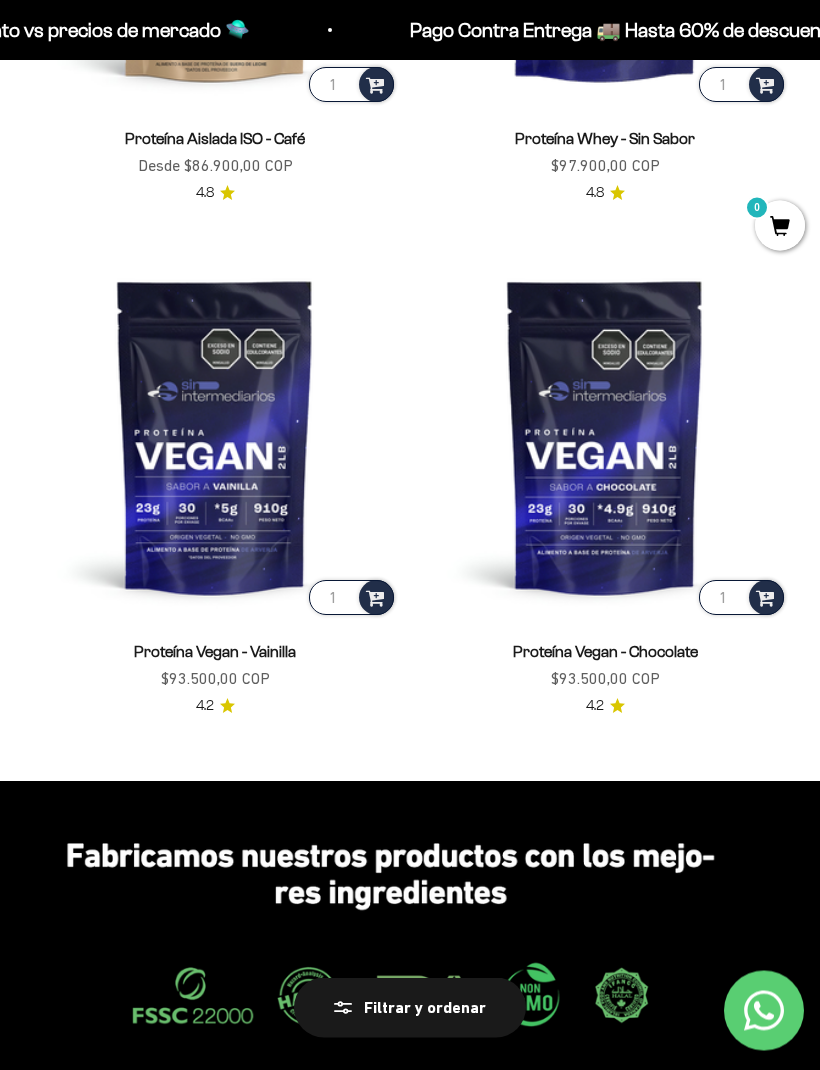 click at bounding box center [605, 437] 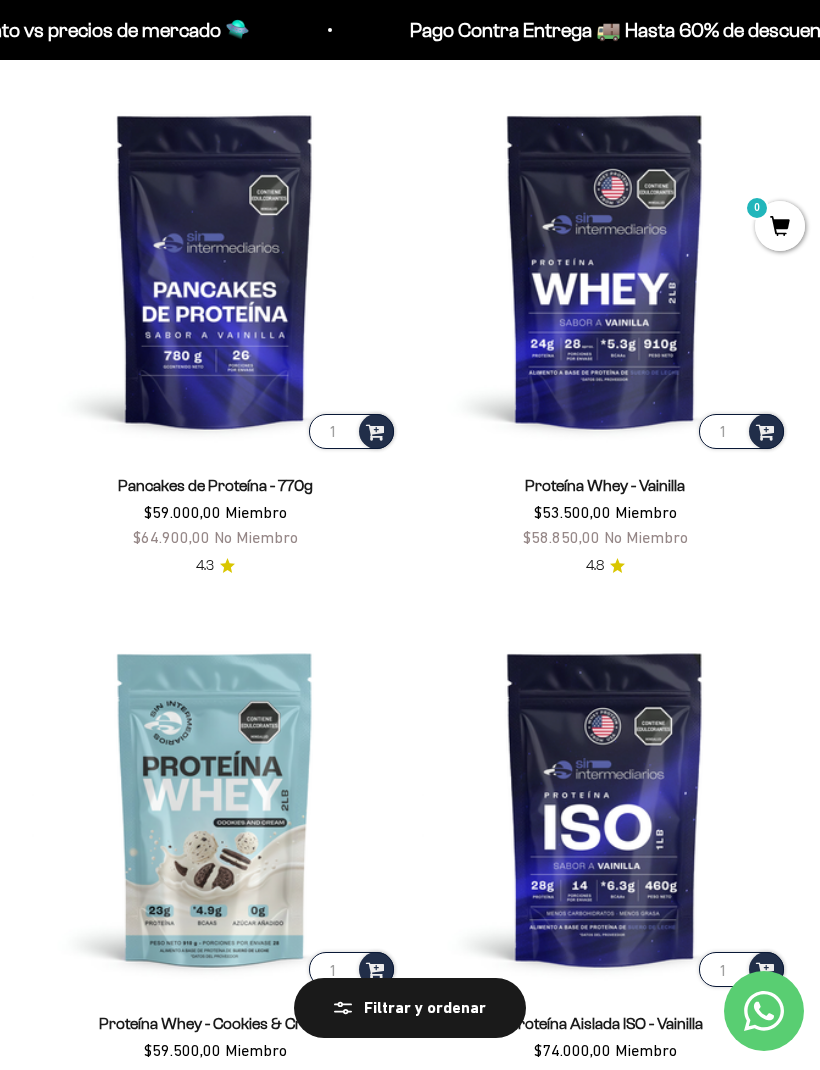 scroll, scrollTop: 0, scrollLeft: 0, axis: both 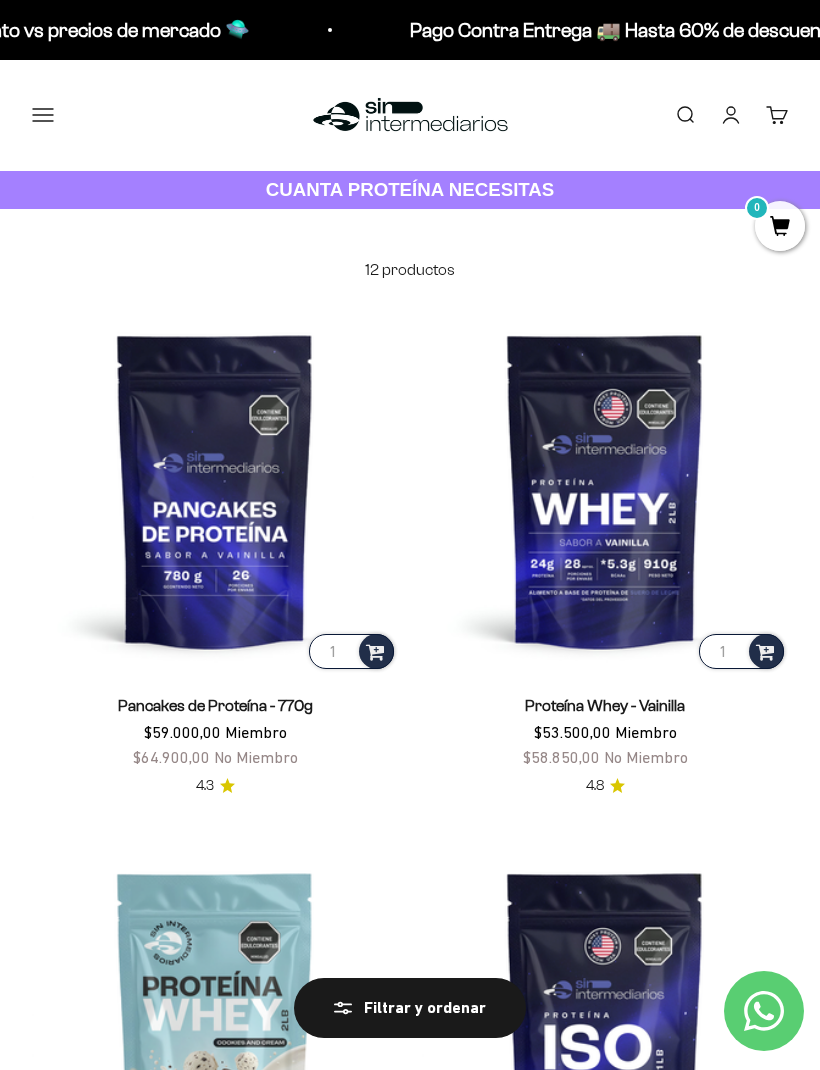 click on "Menú" at bounding box center (43, 115) 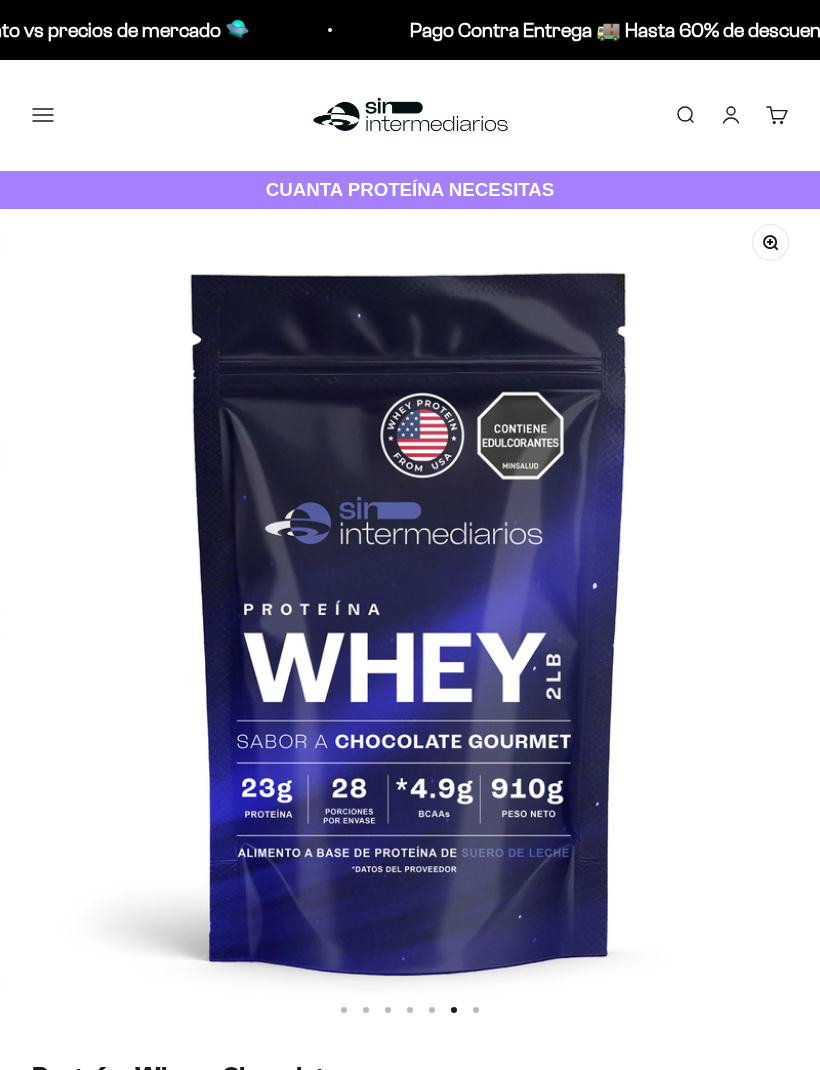 scroll, scrollTop: 0, scrollLeft: 0, axis: both 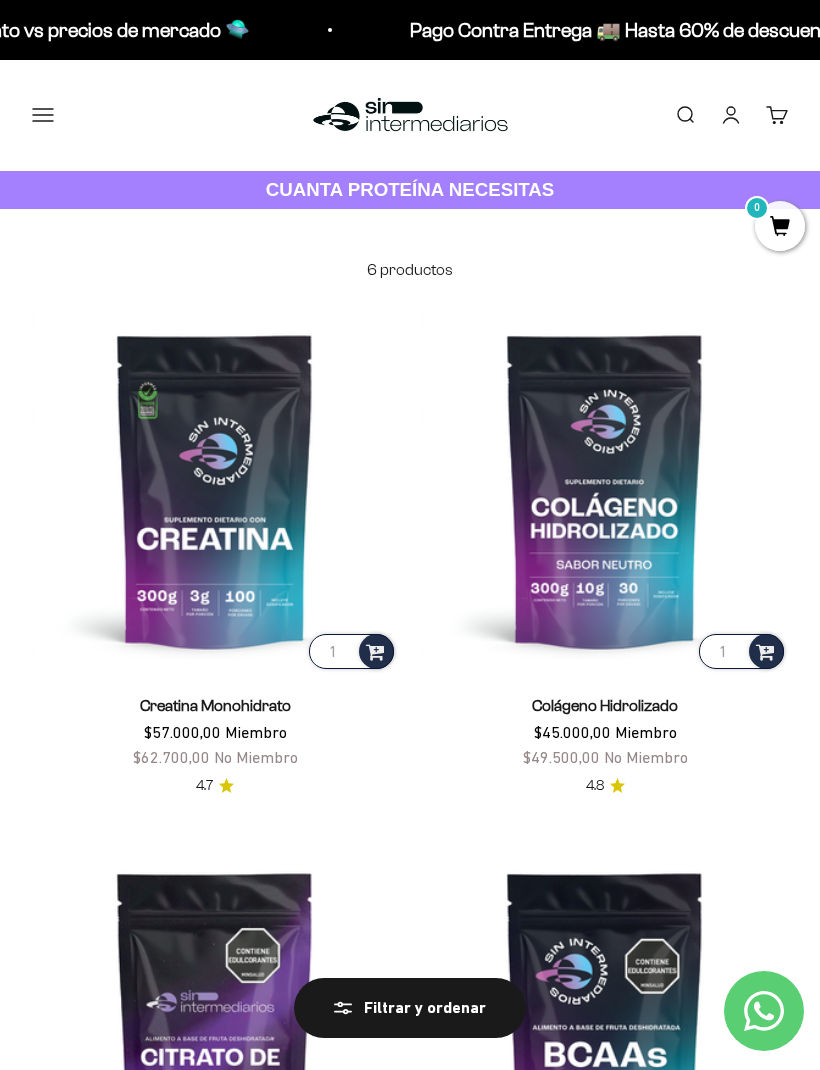 click at bounding box center [215, 490] 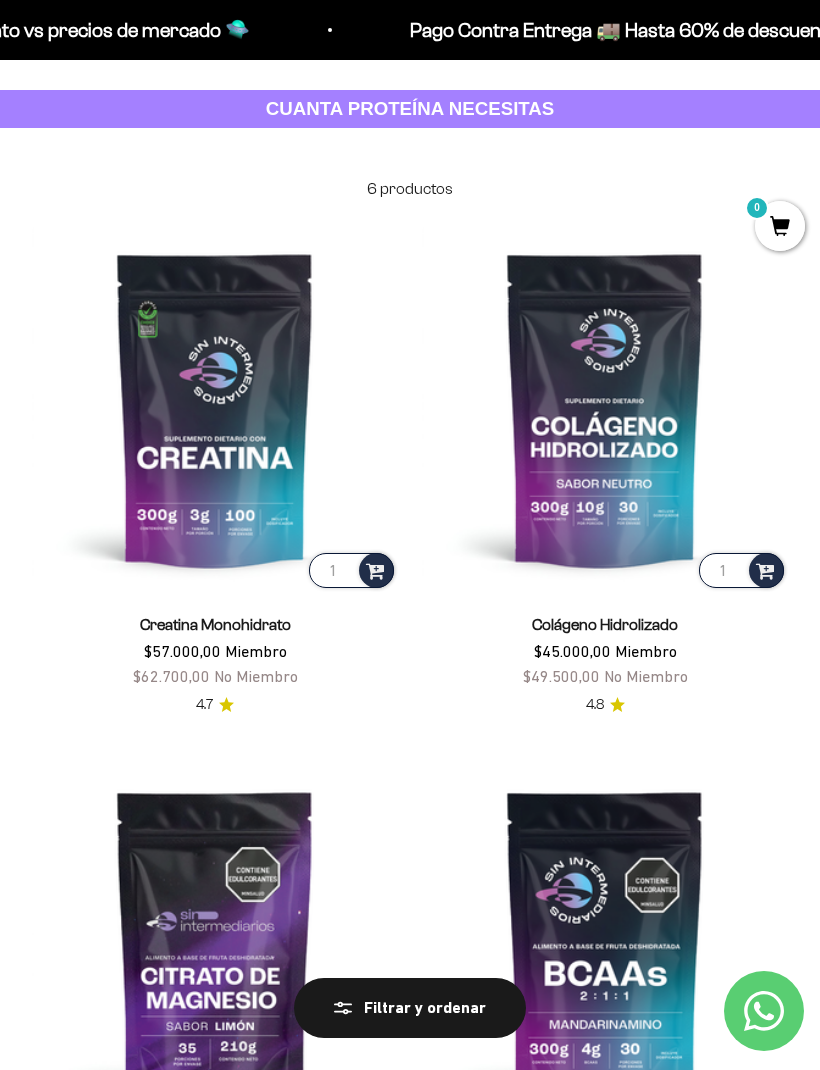 scroll, scrollTop: 82, scrollLeft: 0, axis: vertical 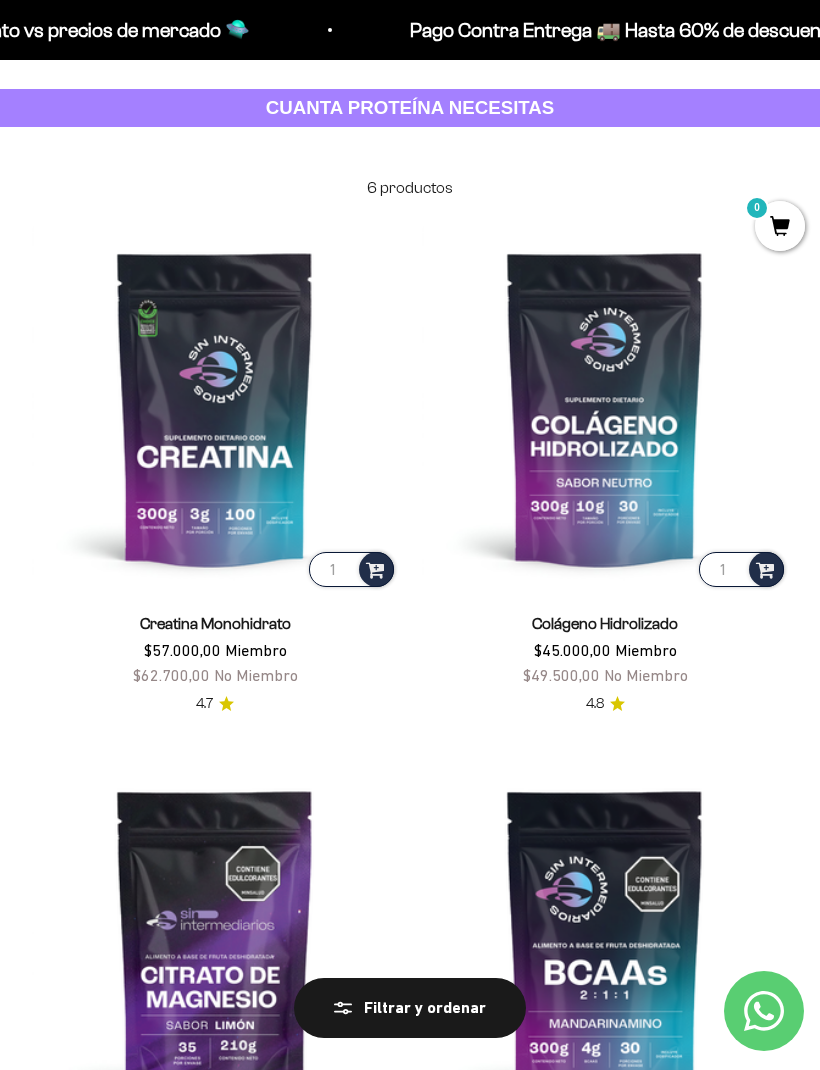 click at bounding box center [605, 408] 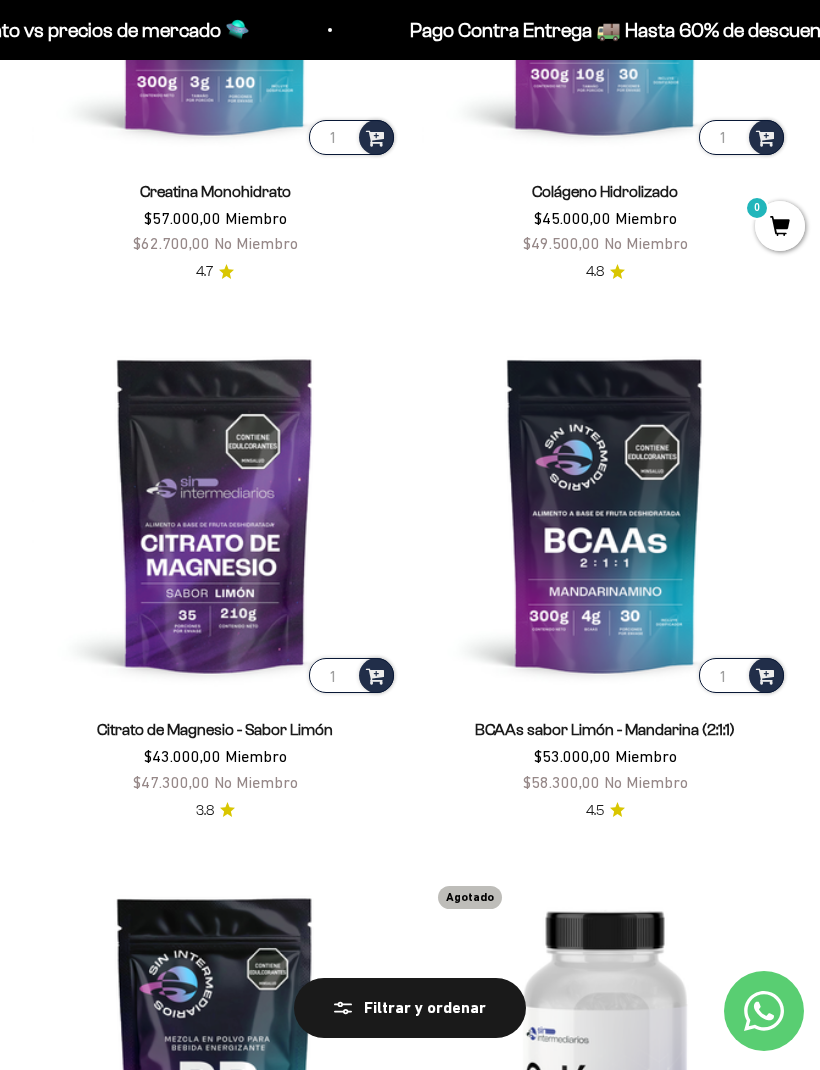 scroll, scrollTop: 518, scrollLeft: 0, axis: vertical 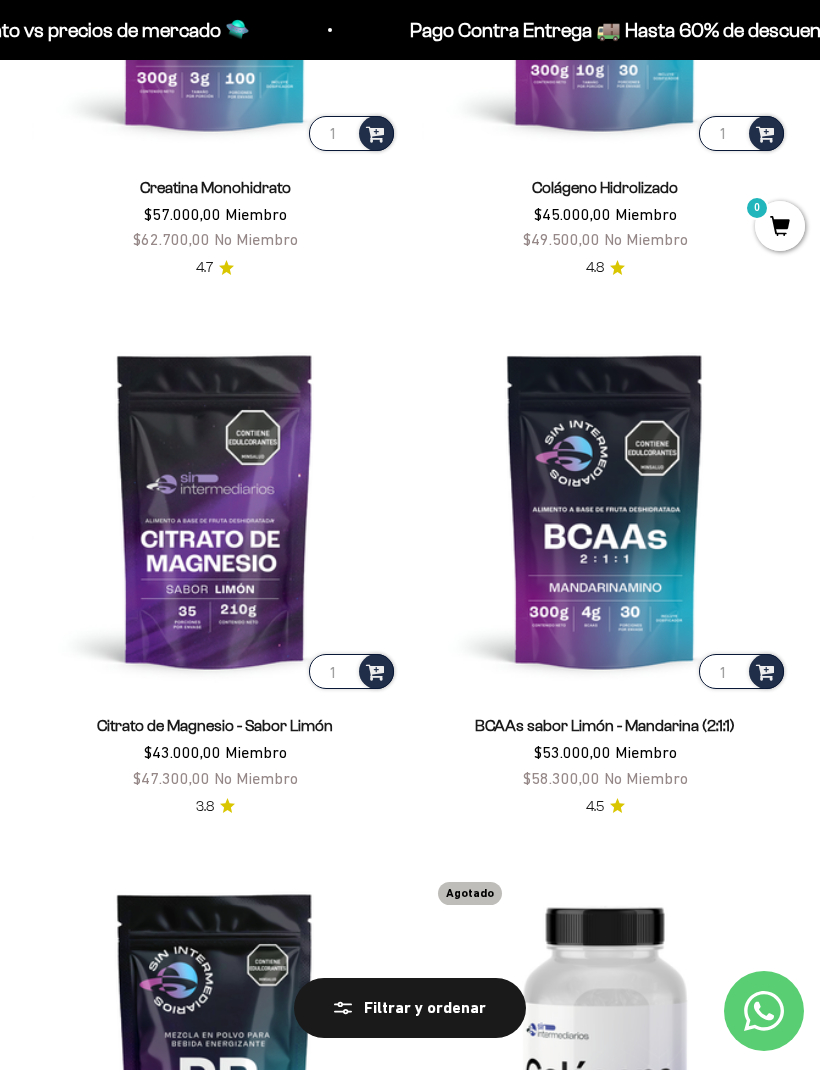 click at bounding box center [215, 510] 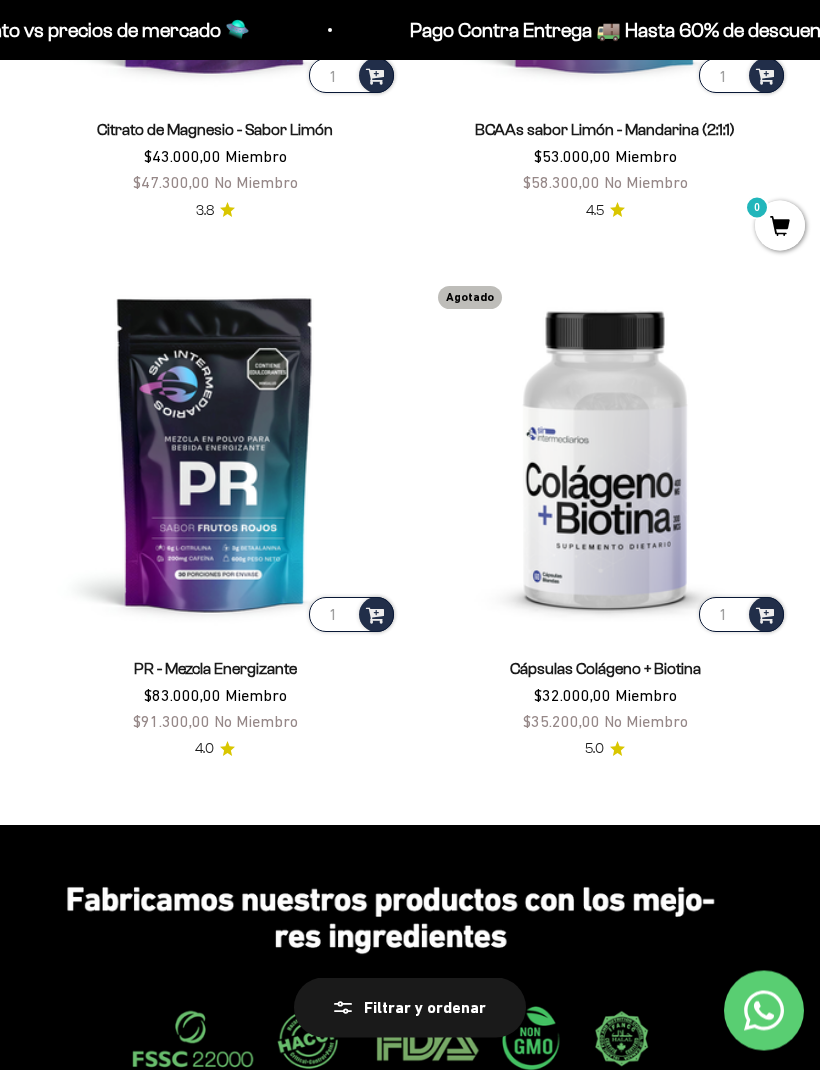 scroll, scrollTop: 1115, scrollLeft: 0, axis: vertical 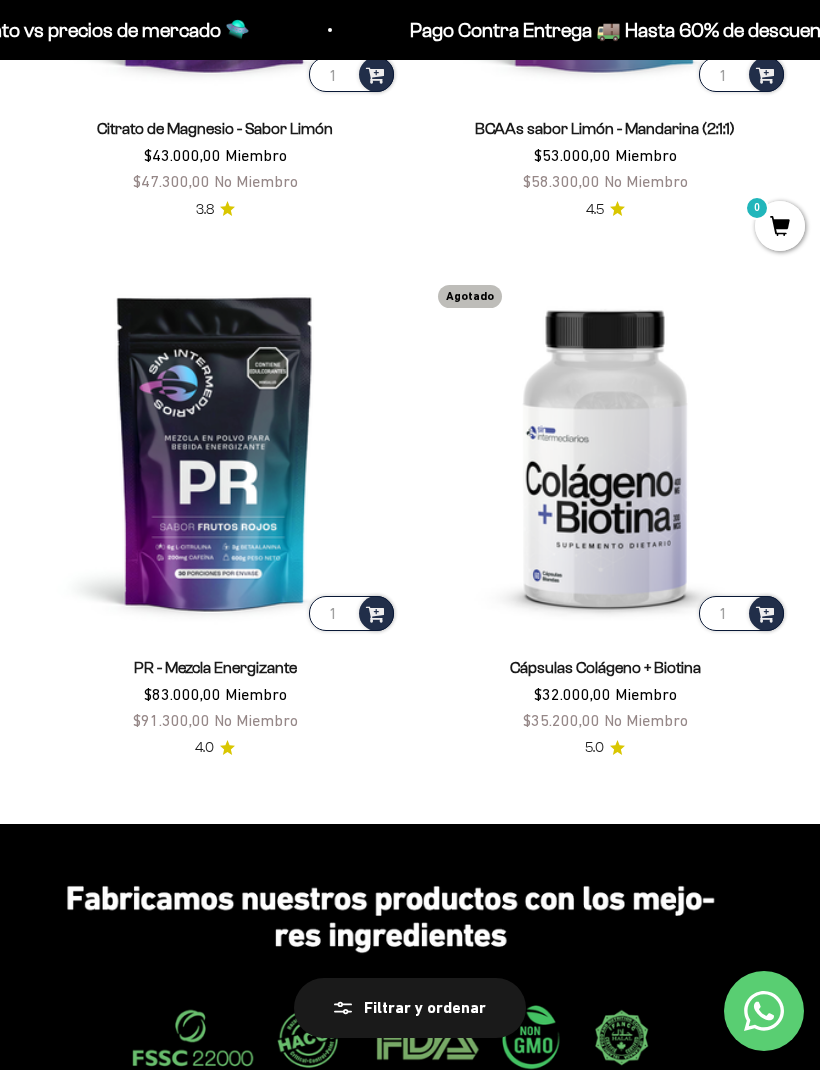 click at bounding box center [215, 452] 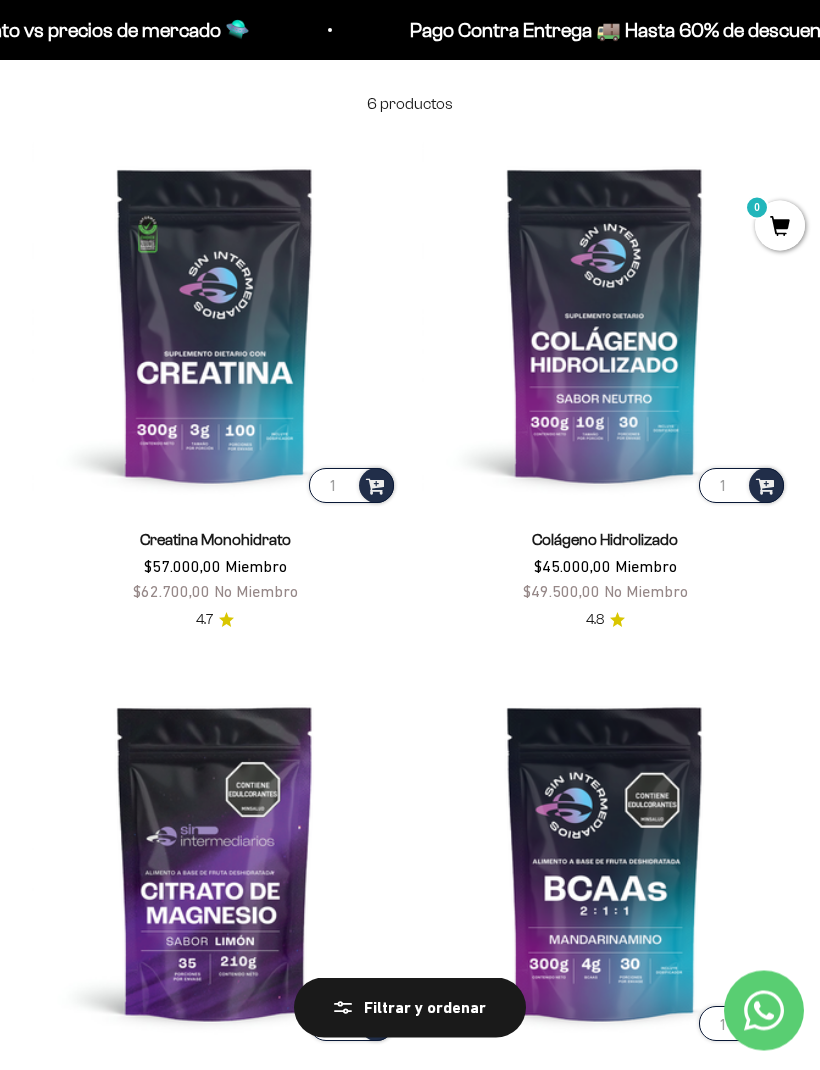 scroll, scrollTop: 0, scrollLeft: 0, axis: both 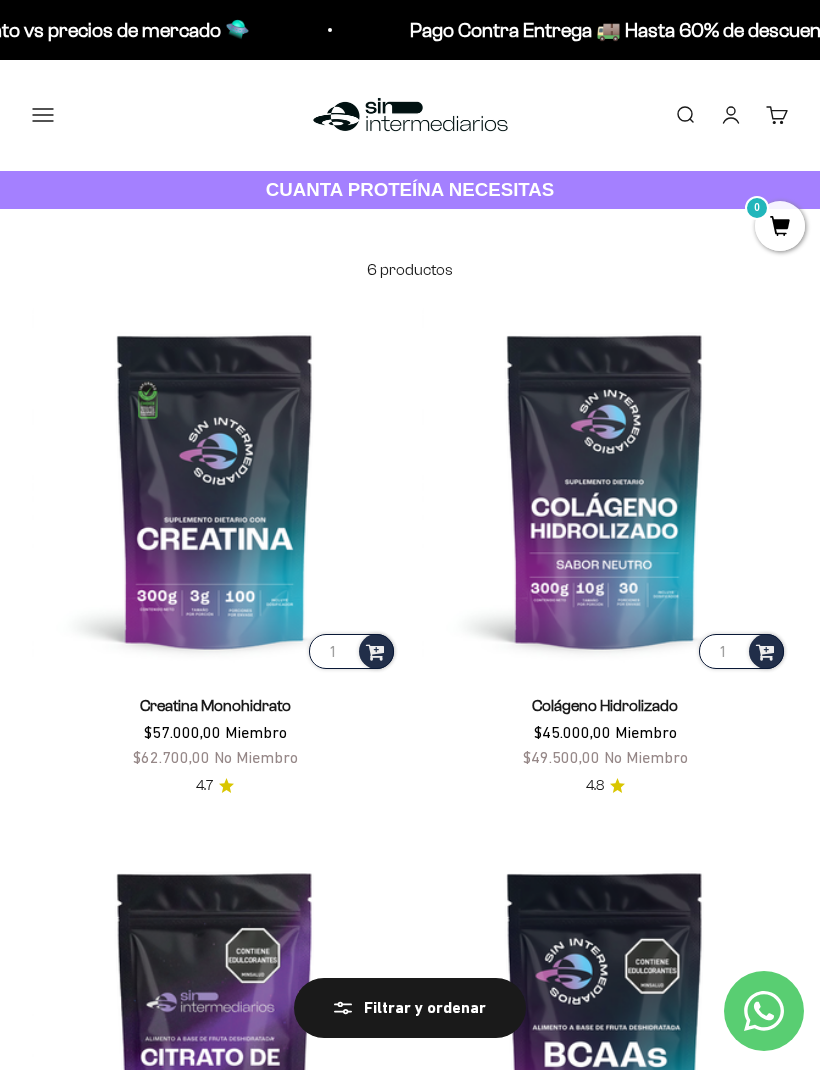 click on "Menú" at bounding box center [43, 115] 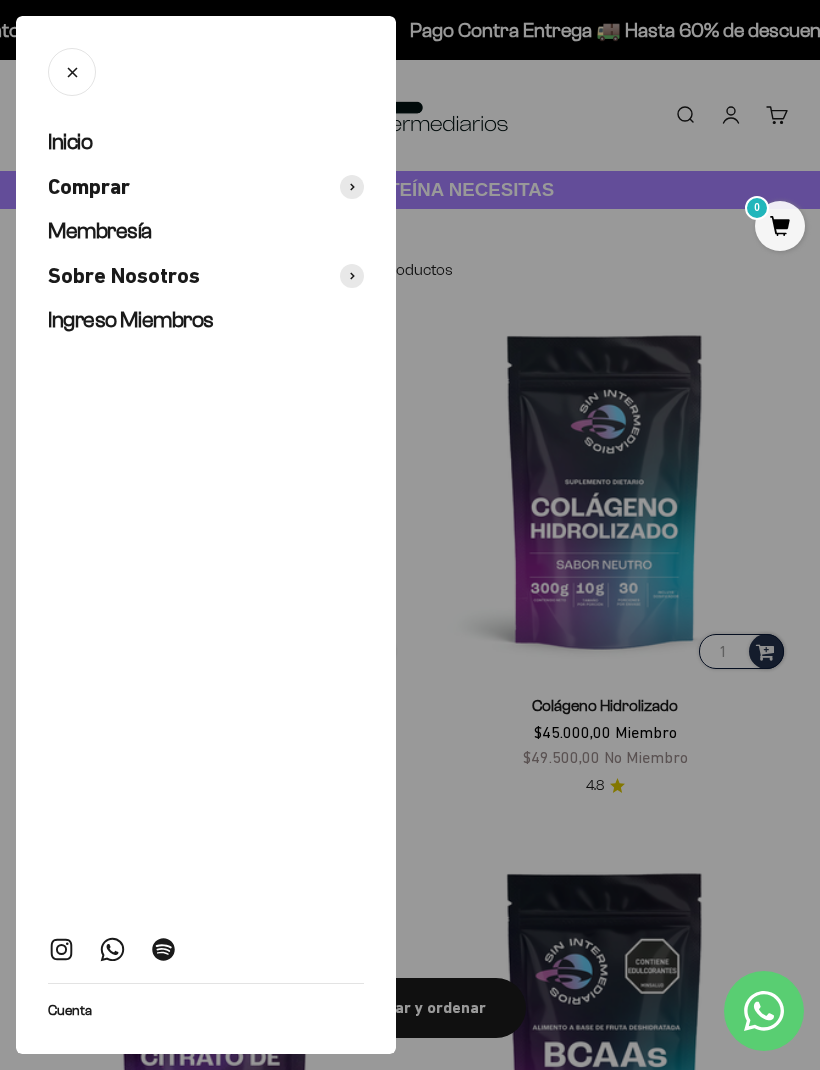 click at bounding box center [352, 187] 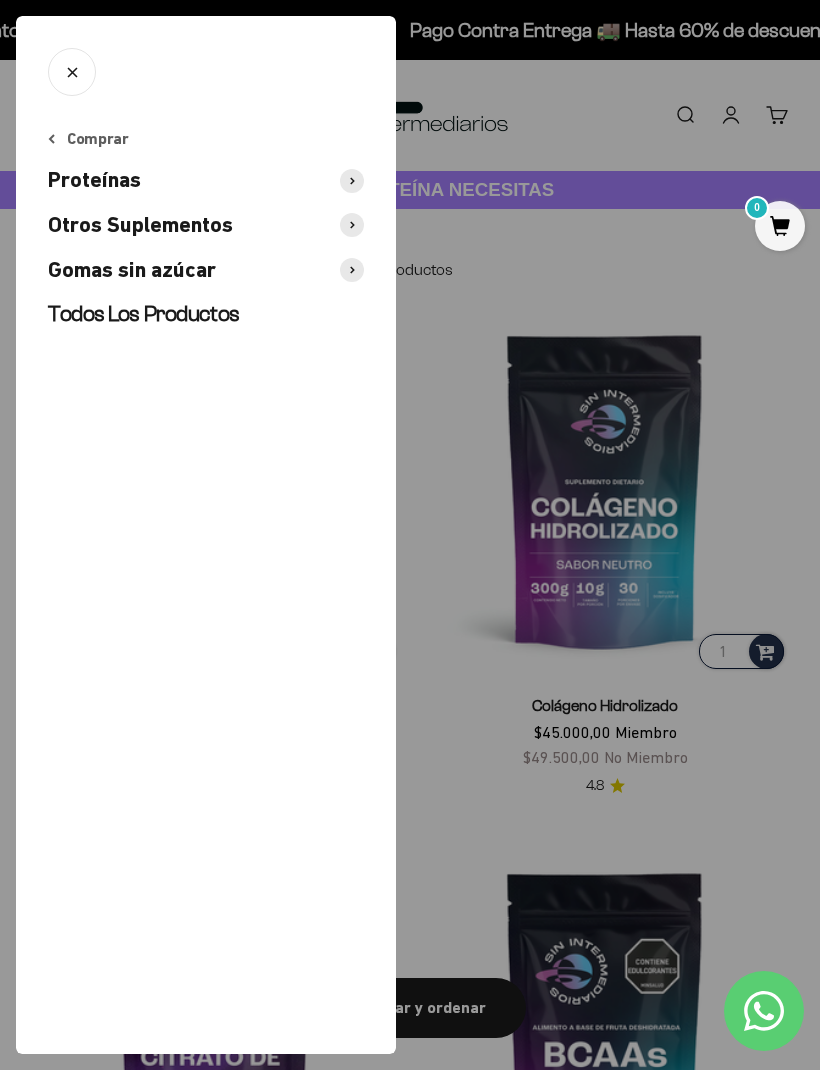 click at bounding box center (352, 270) 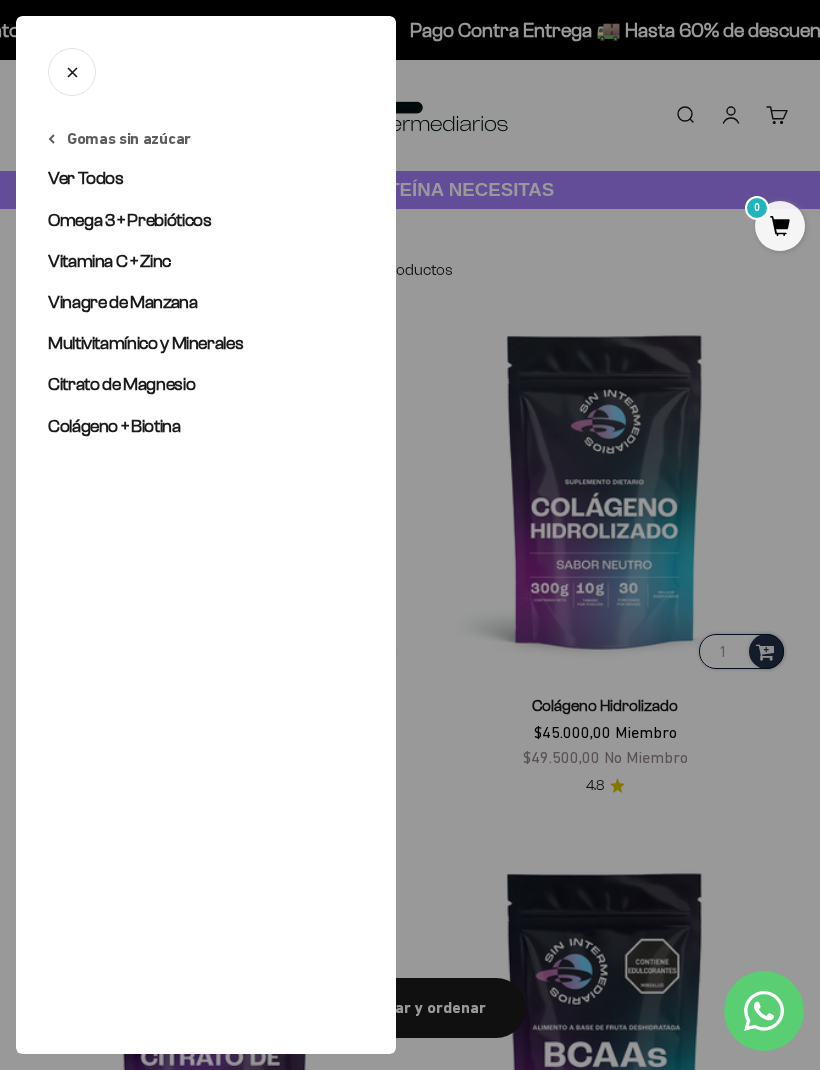 click on "Ver Todos" at bounding box center [86, 178] 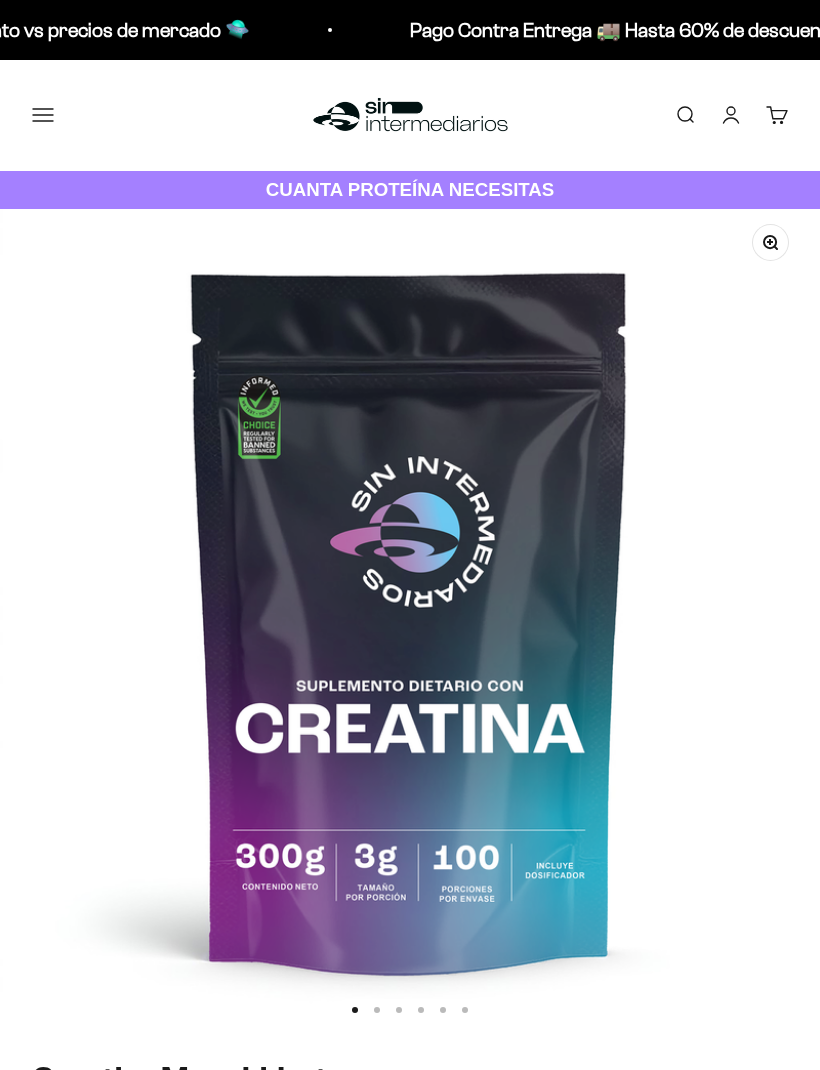 scroll, scrollTop: 0, scrollLeft: 0, axis: both 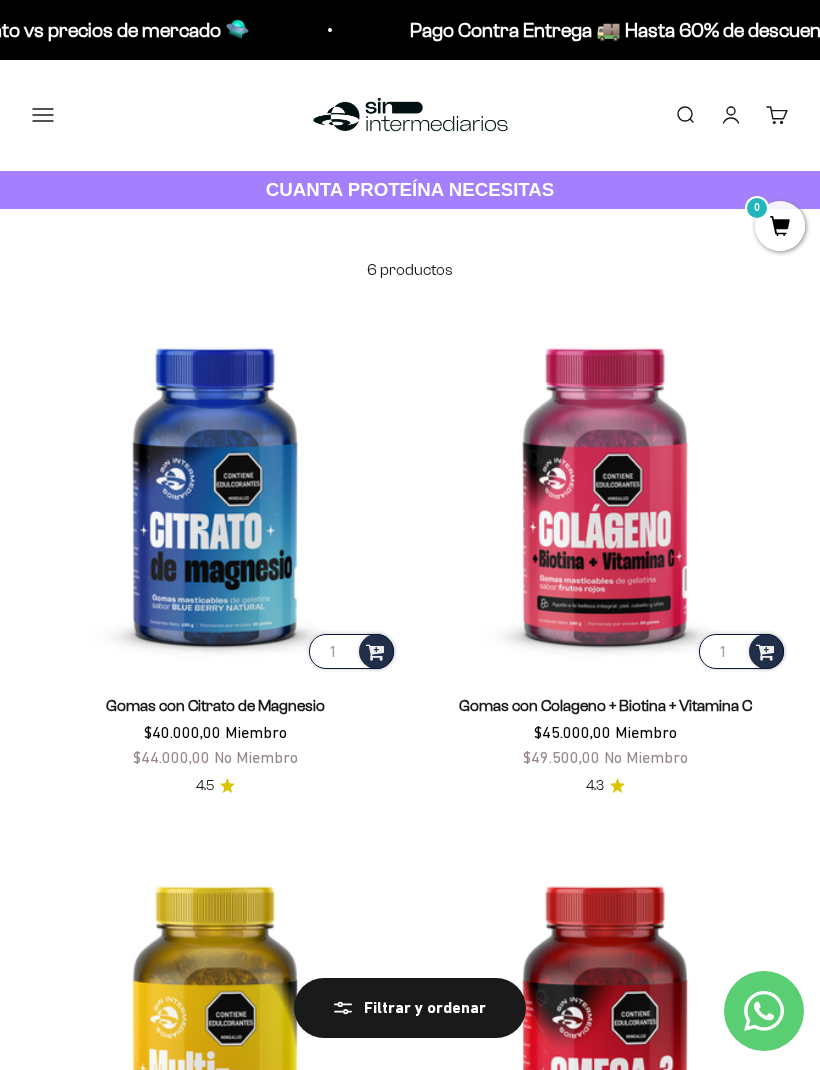 click at bounding box center (215, 490) 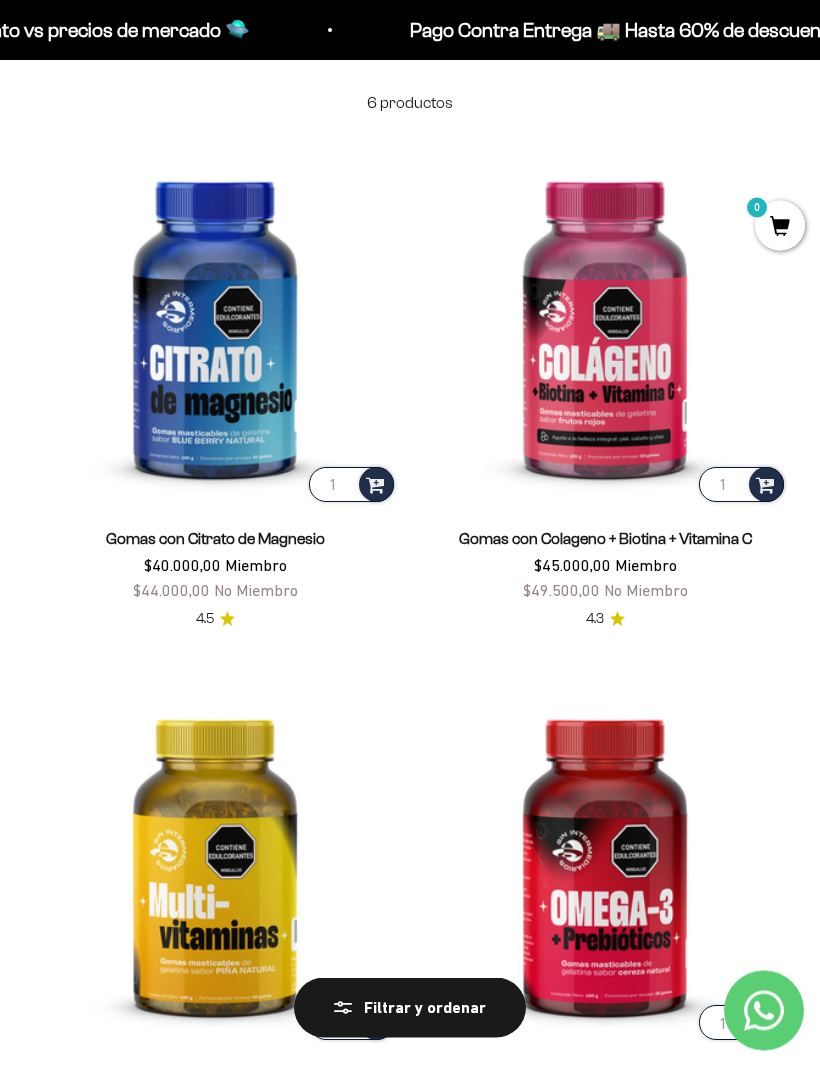 scroll, scrollTop: 181, scrollLeft: 0, axis: vertical 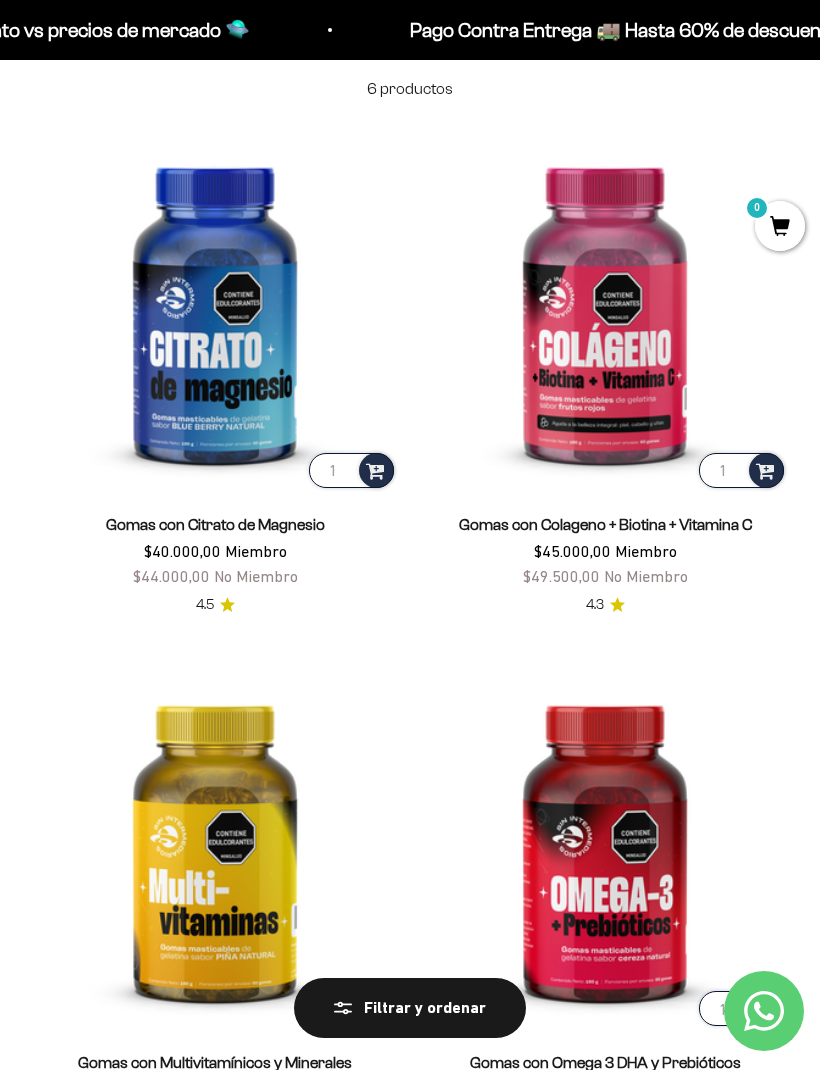 click at bounding box center (605, 309) 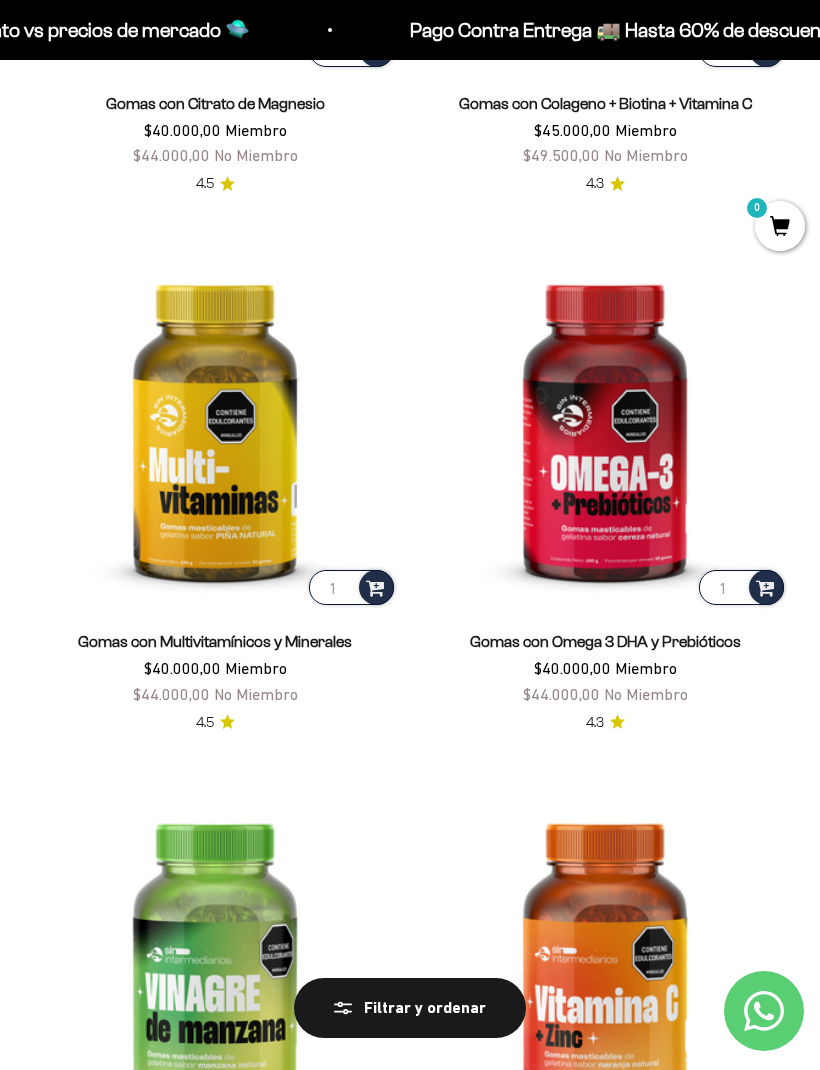 scroll, scrollTop: 601, scrollLeft: 0, axis: vertical 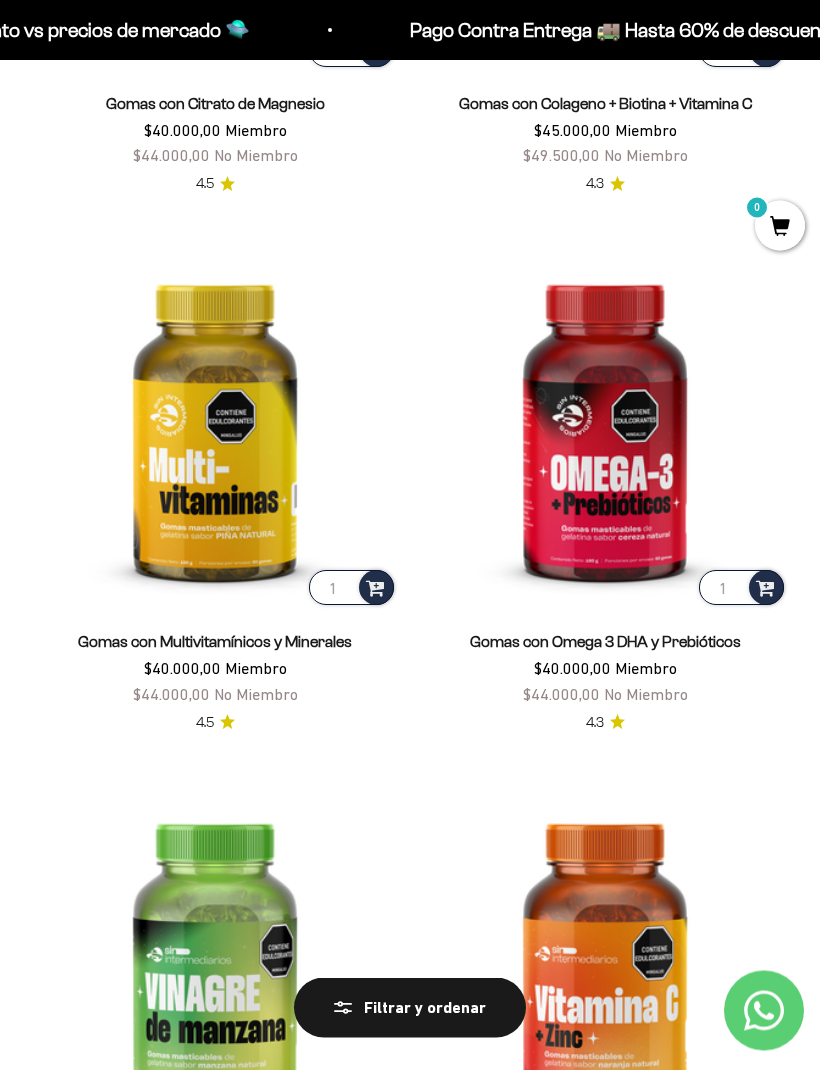 click at bounding box center [215, 427] 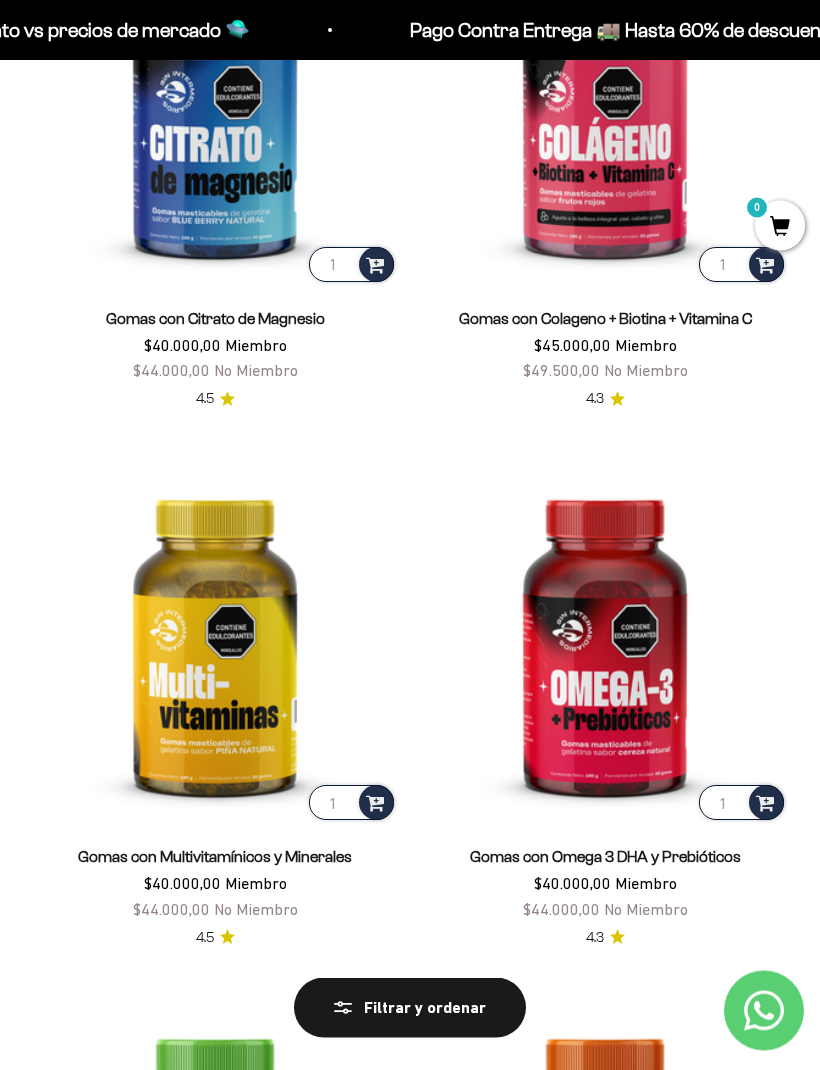 scroll, scrollTop: 443, scrollLeft: 0, axis: vertical 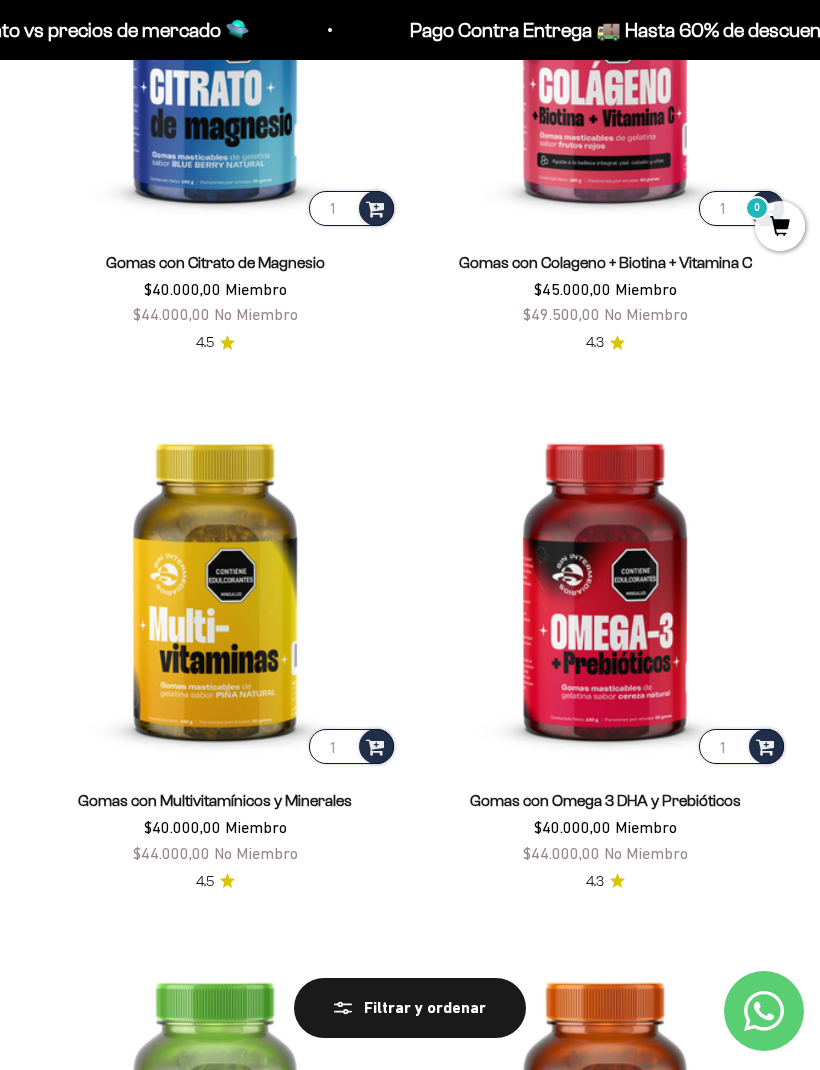 click at bounding box center (605, 585) 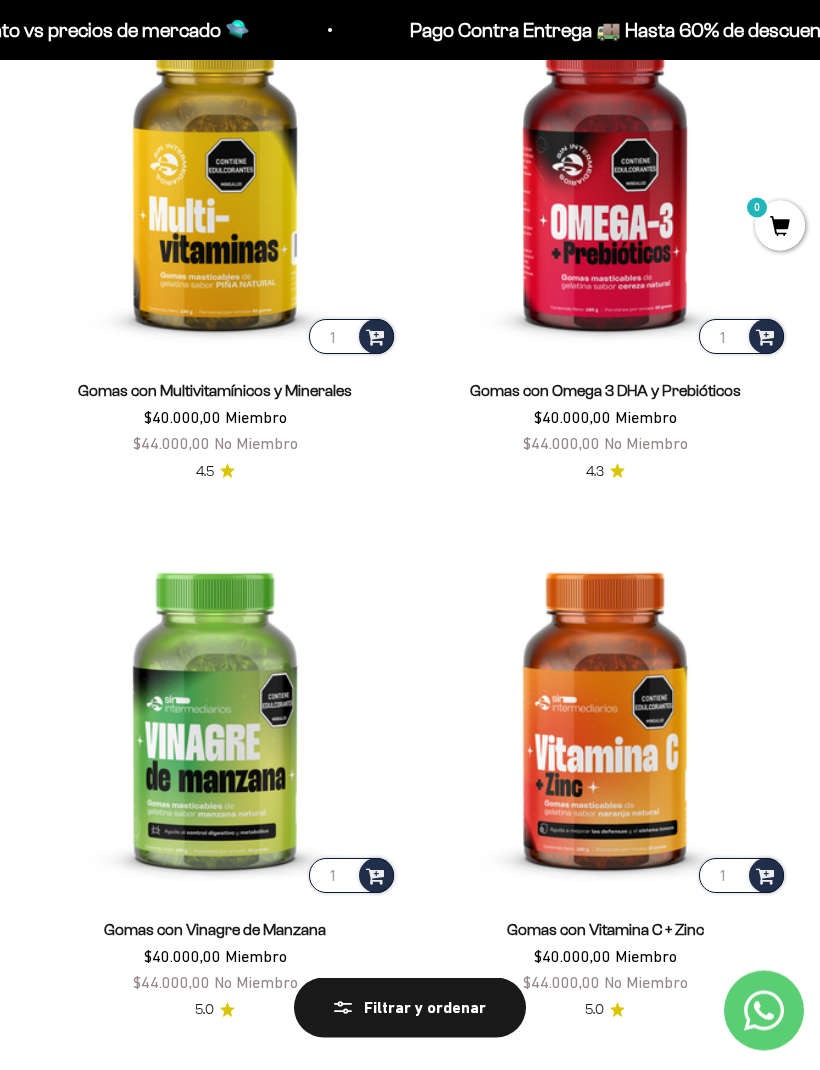 scroll, scrollTop: 853, scrollLeft: 0, axis: vertical 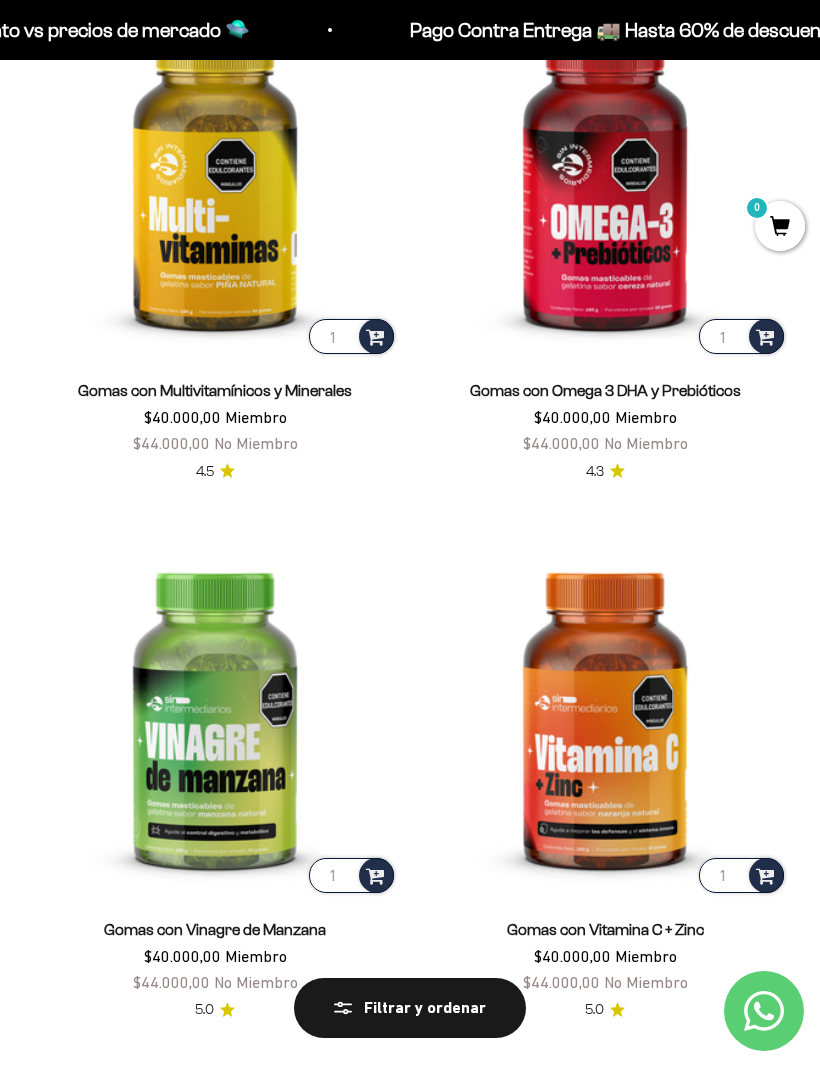 click at bounding box center [605, 714] 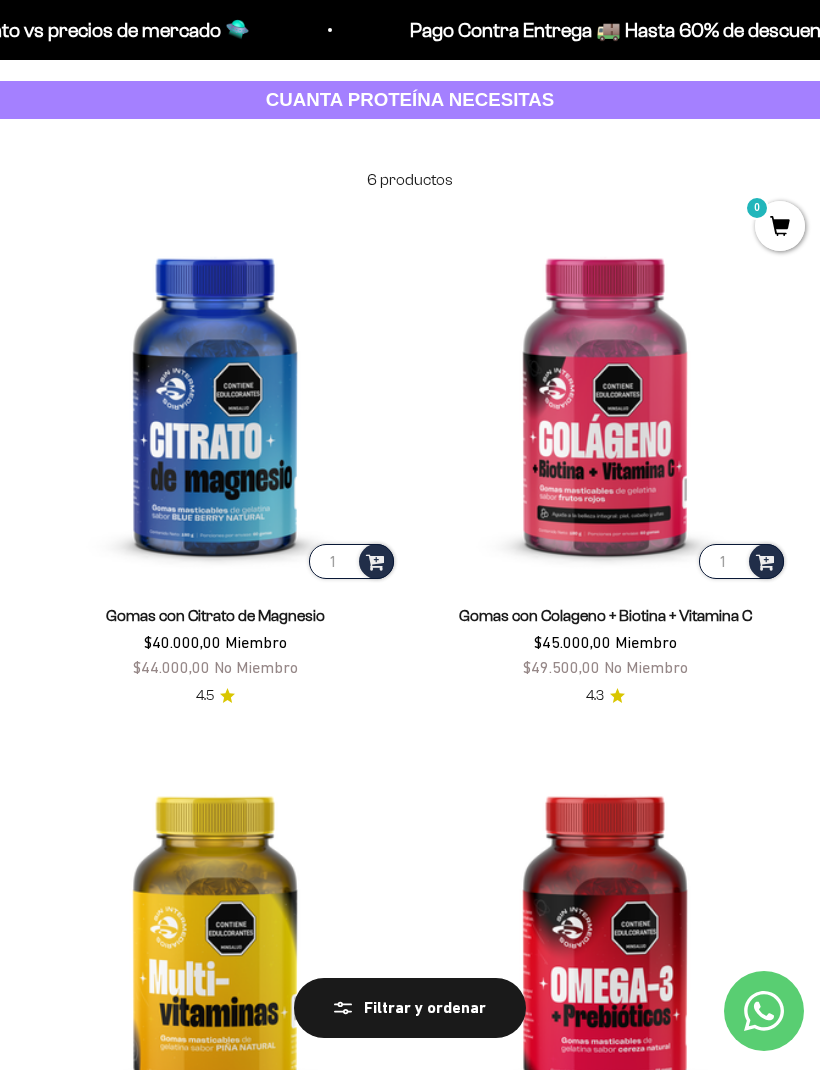 scroll, scrollTop: 0, scrollLeft: 0, axis: both 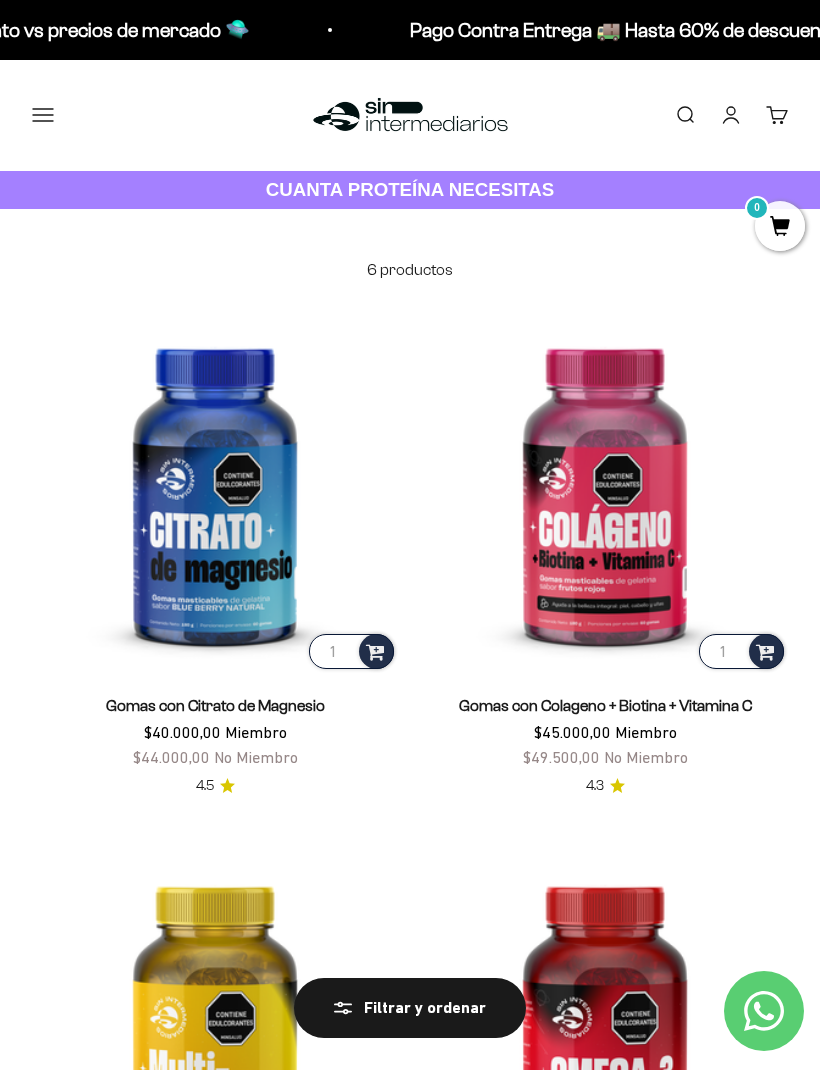 click on "Menú" at bounding box center [43, 115] 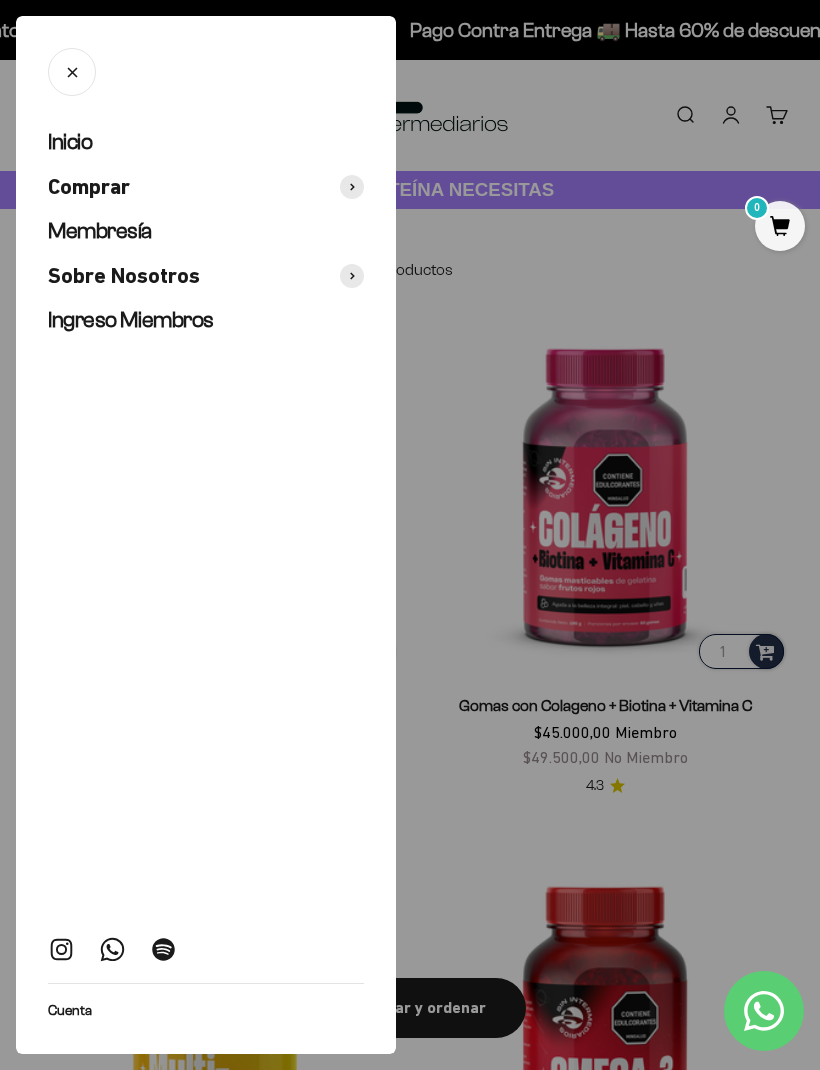 click at bounding box center (410, 535) 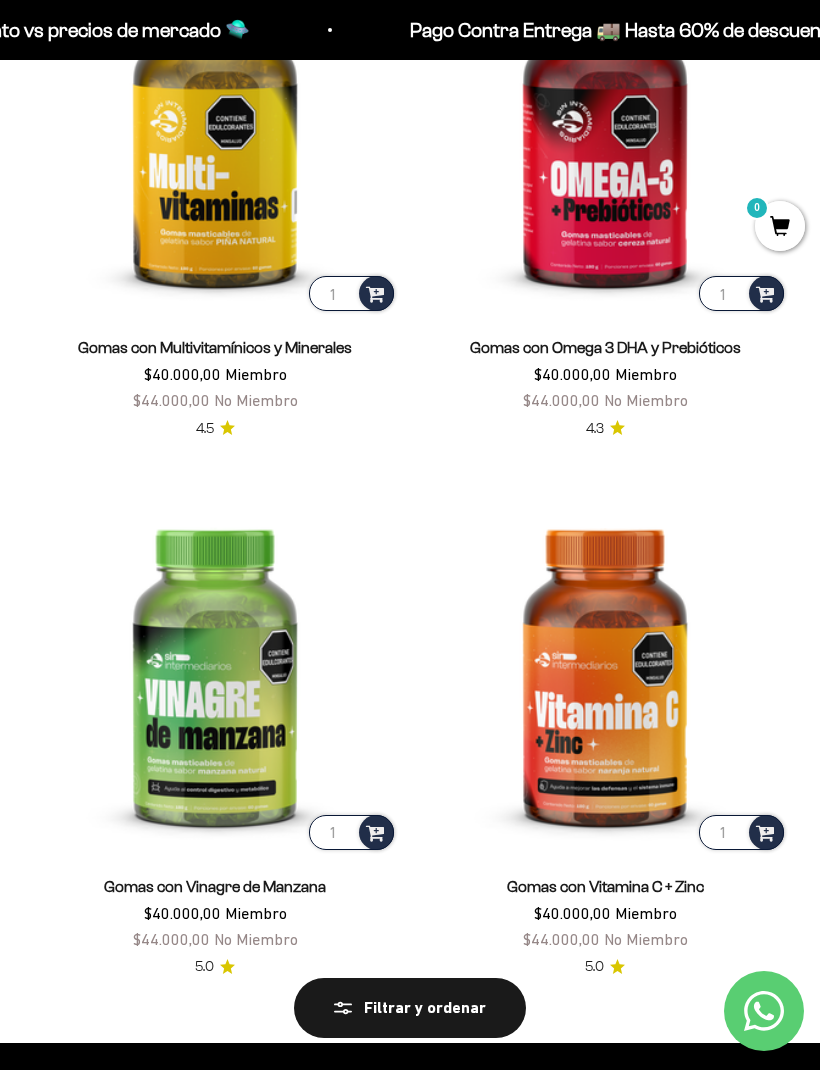 scroll, scrollTop: 961, scrollLeft: 0, axis: vertical 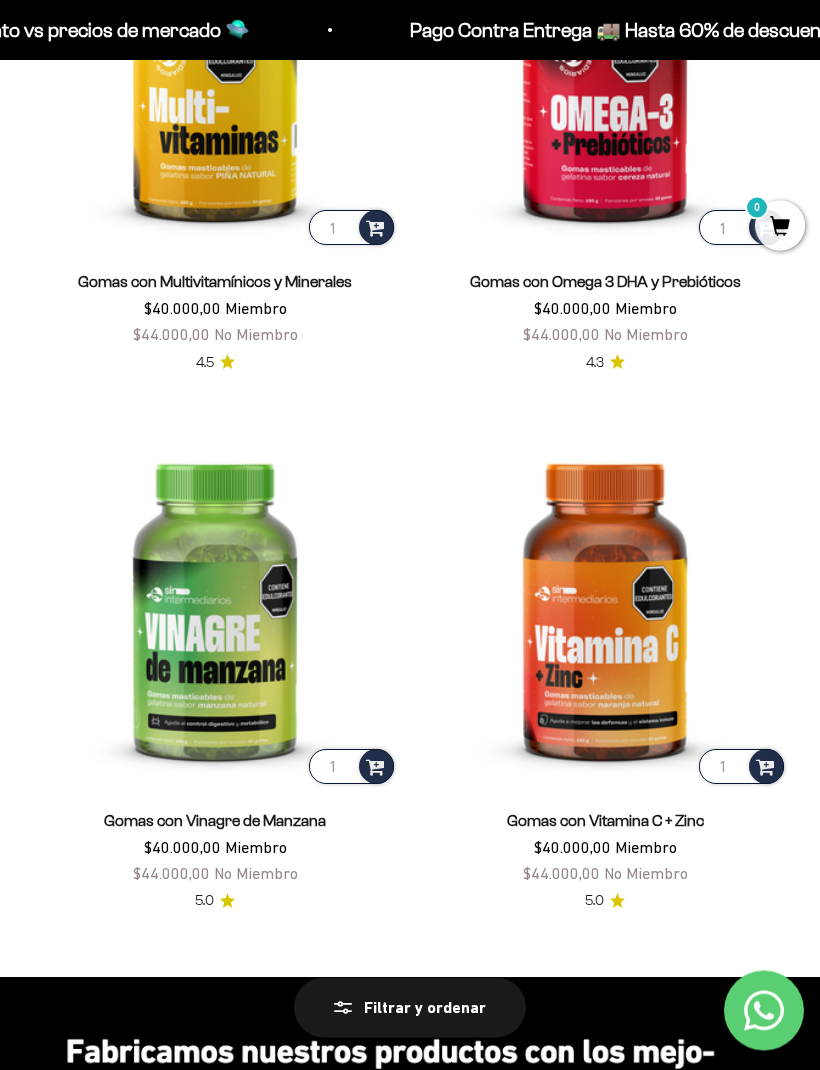 click at bounding box center [215, 606] 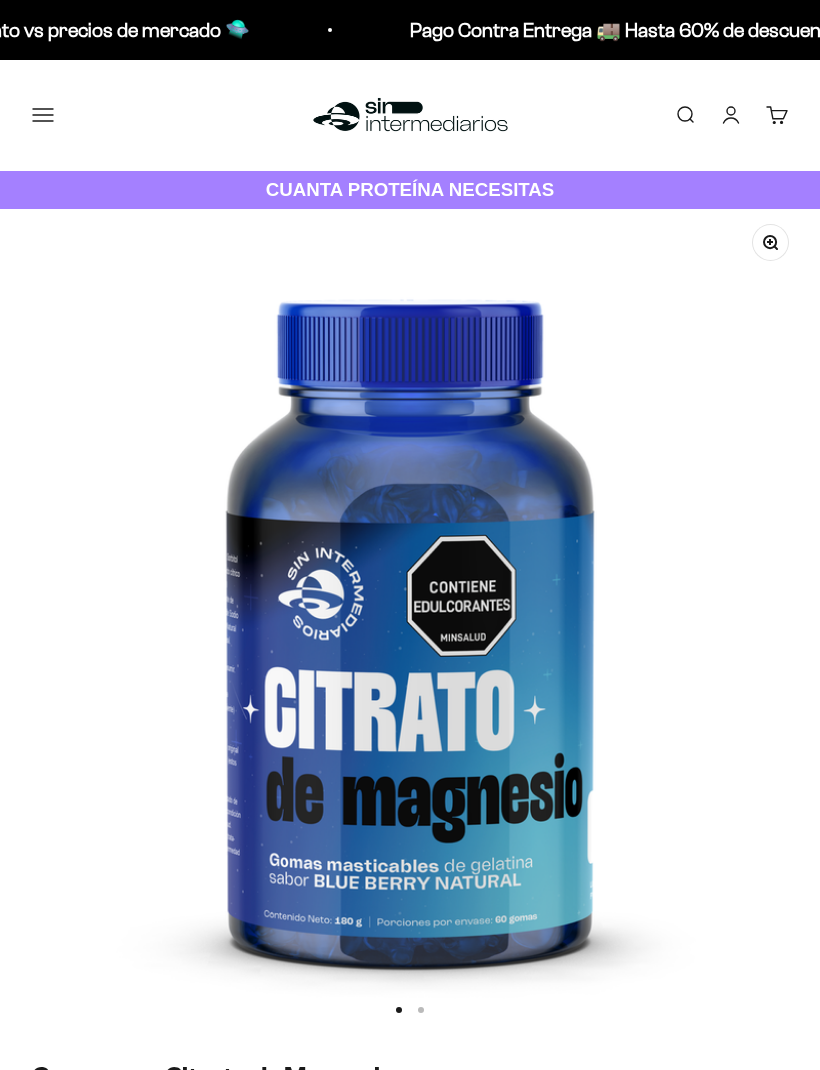 scroll, scrollTop: 0, scrollLeft: 0, axis: both 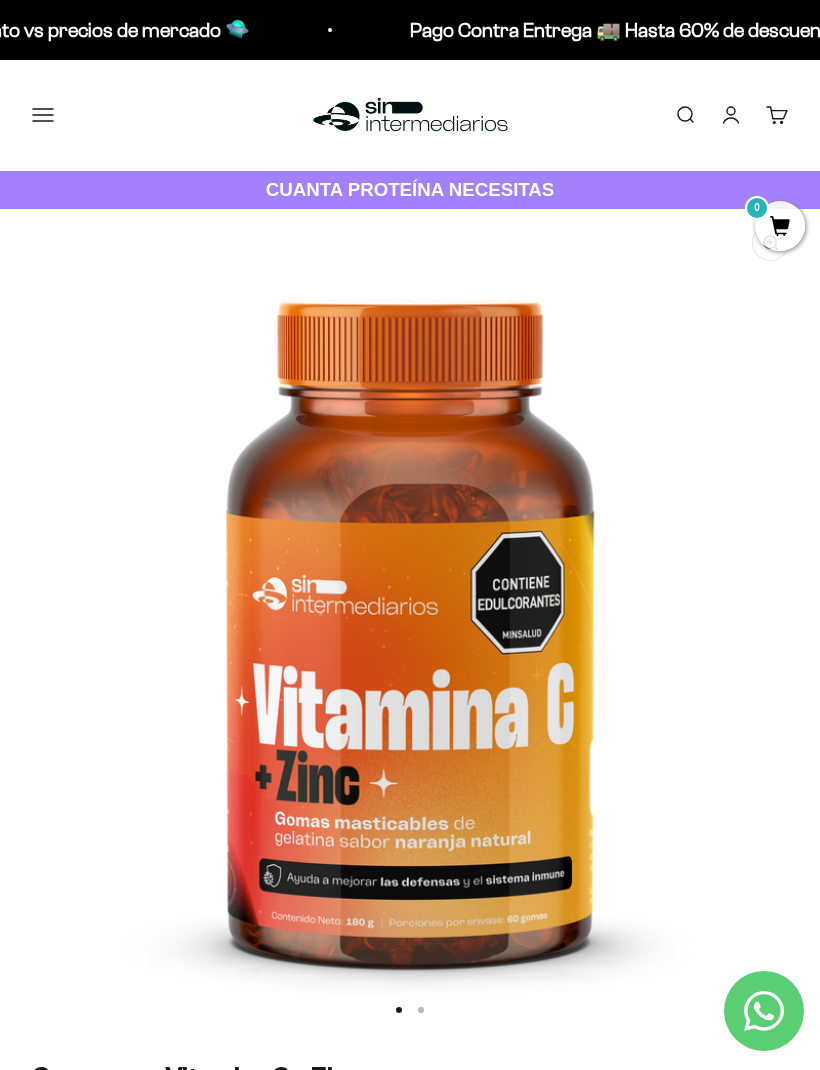 click on "Menú" at bounding box center (43, 115) 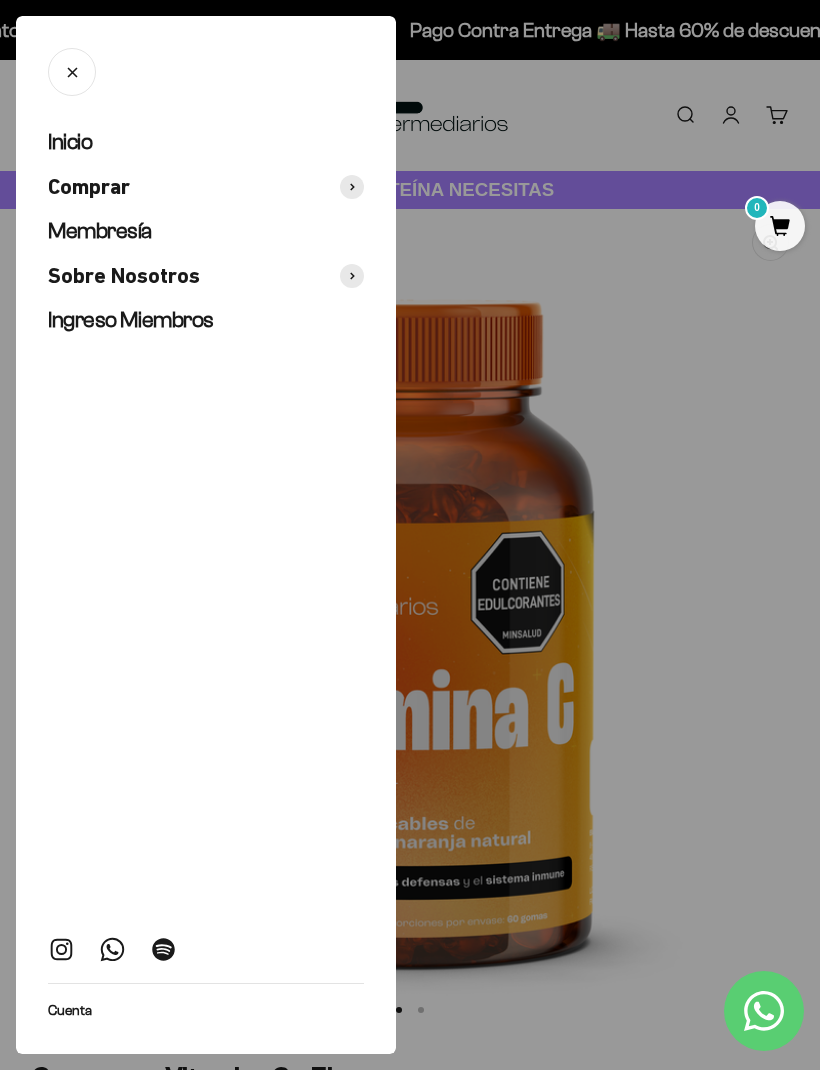 click at bounding box center (410, 535) 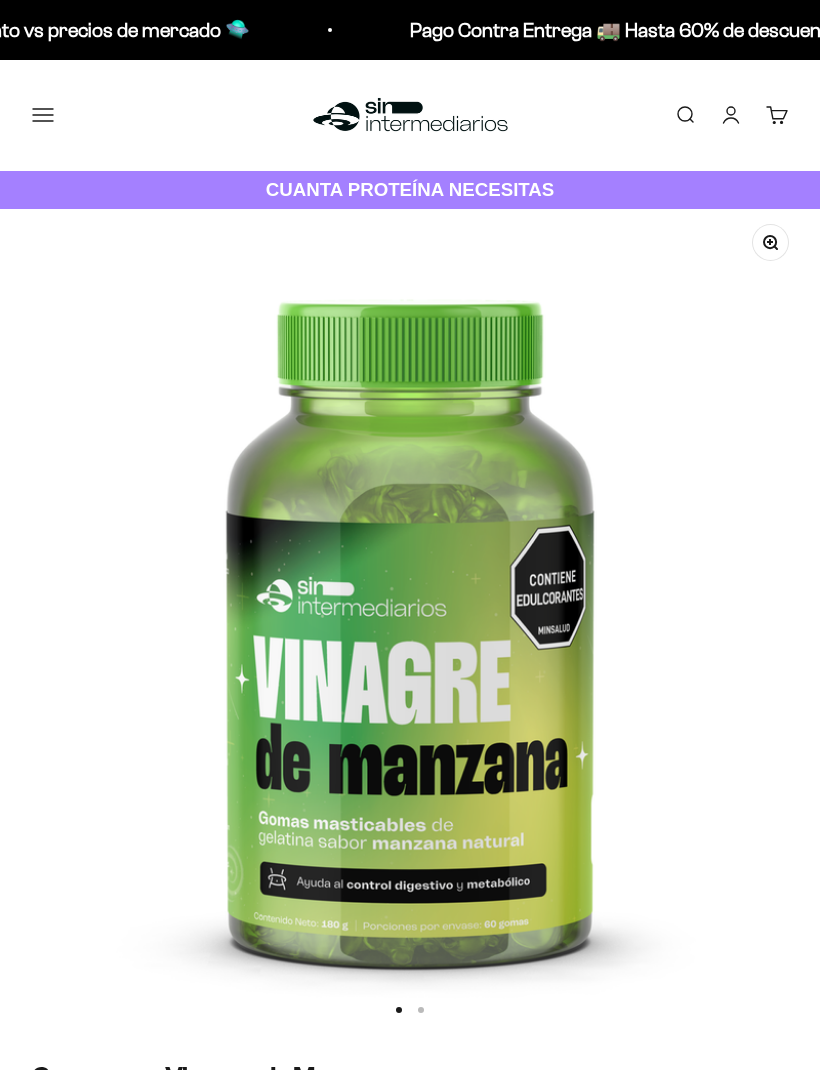 scroll, scrollTop: 0, scrollLeft: 0, axis: both 